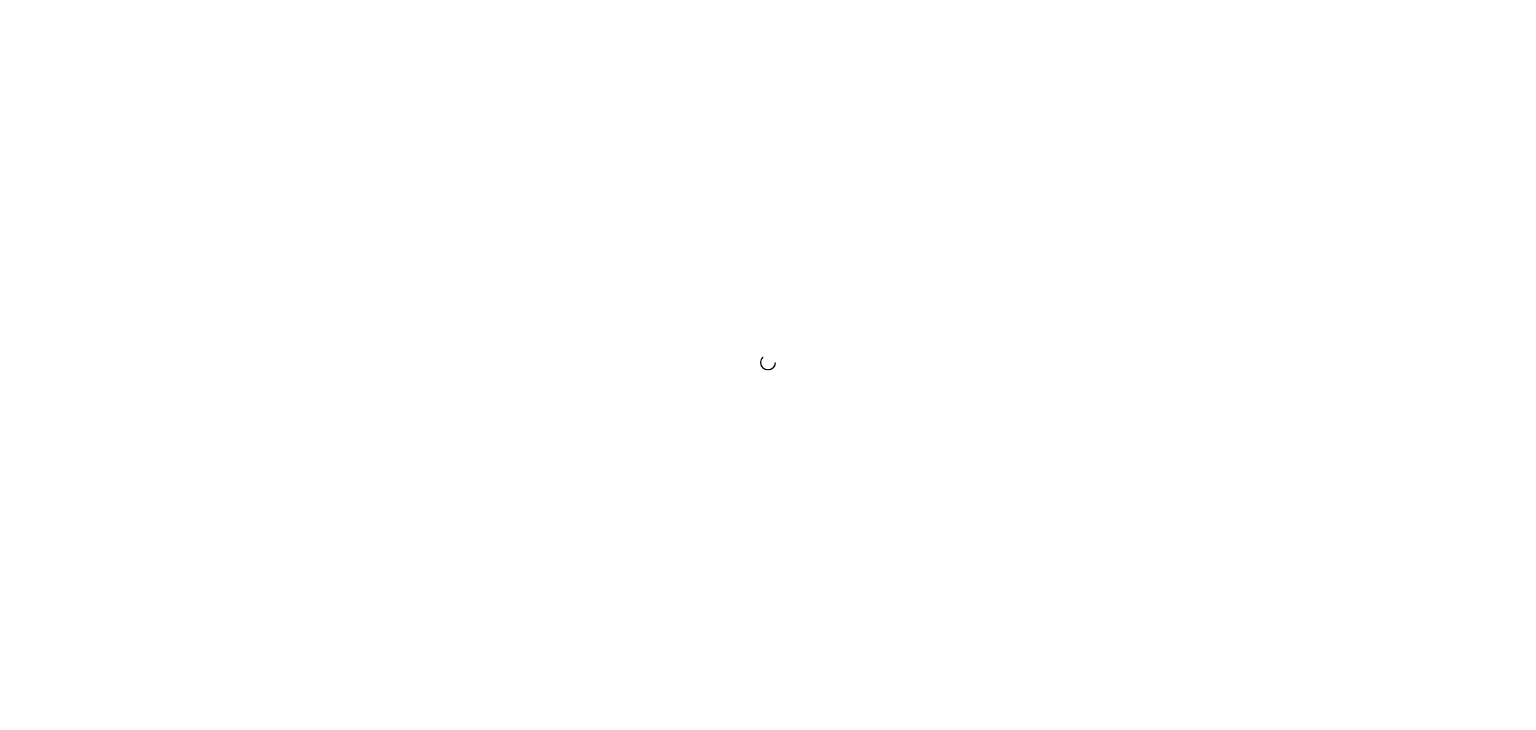 scroll, scrollTop: 0, scrollLeft: 0, axis: both 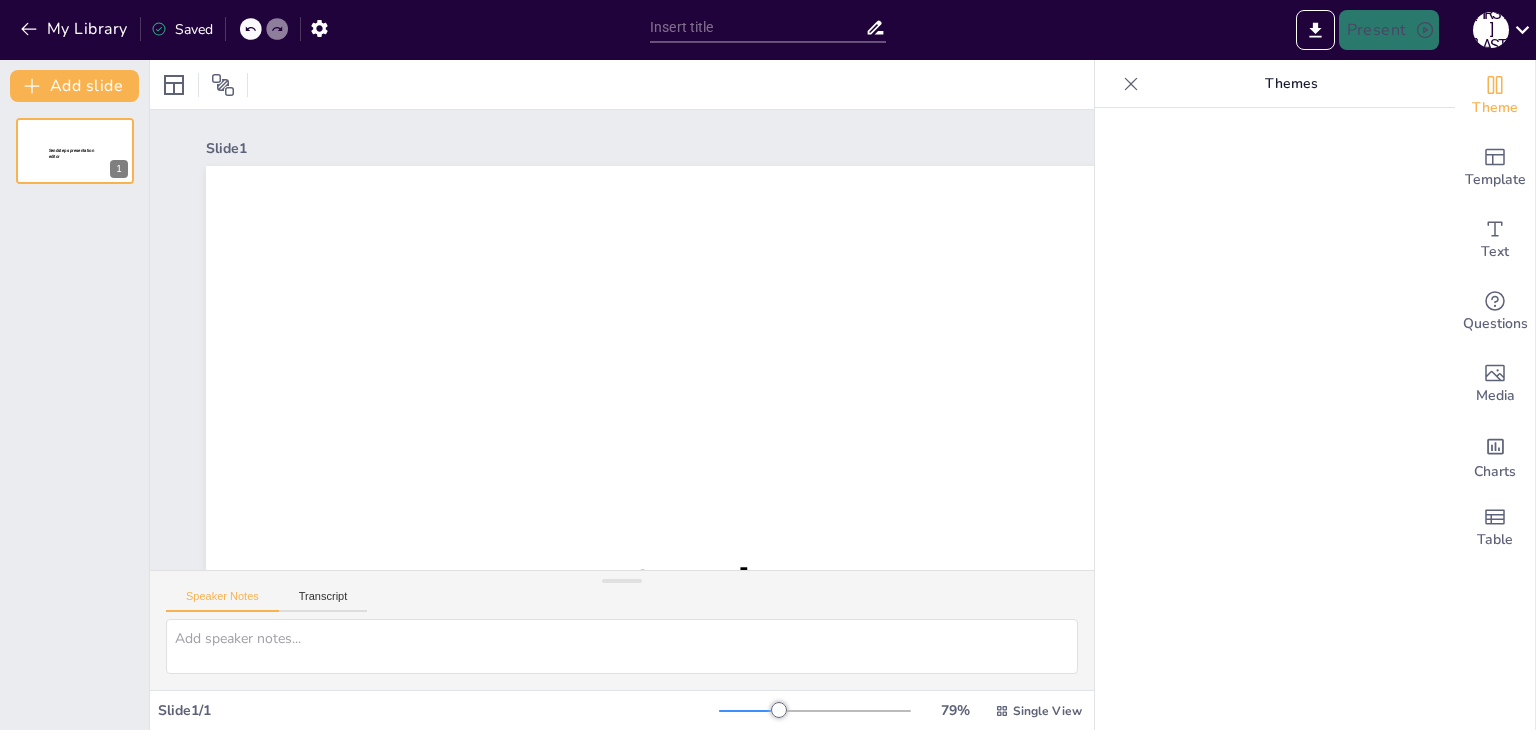 type on "New Sendsteps" 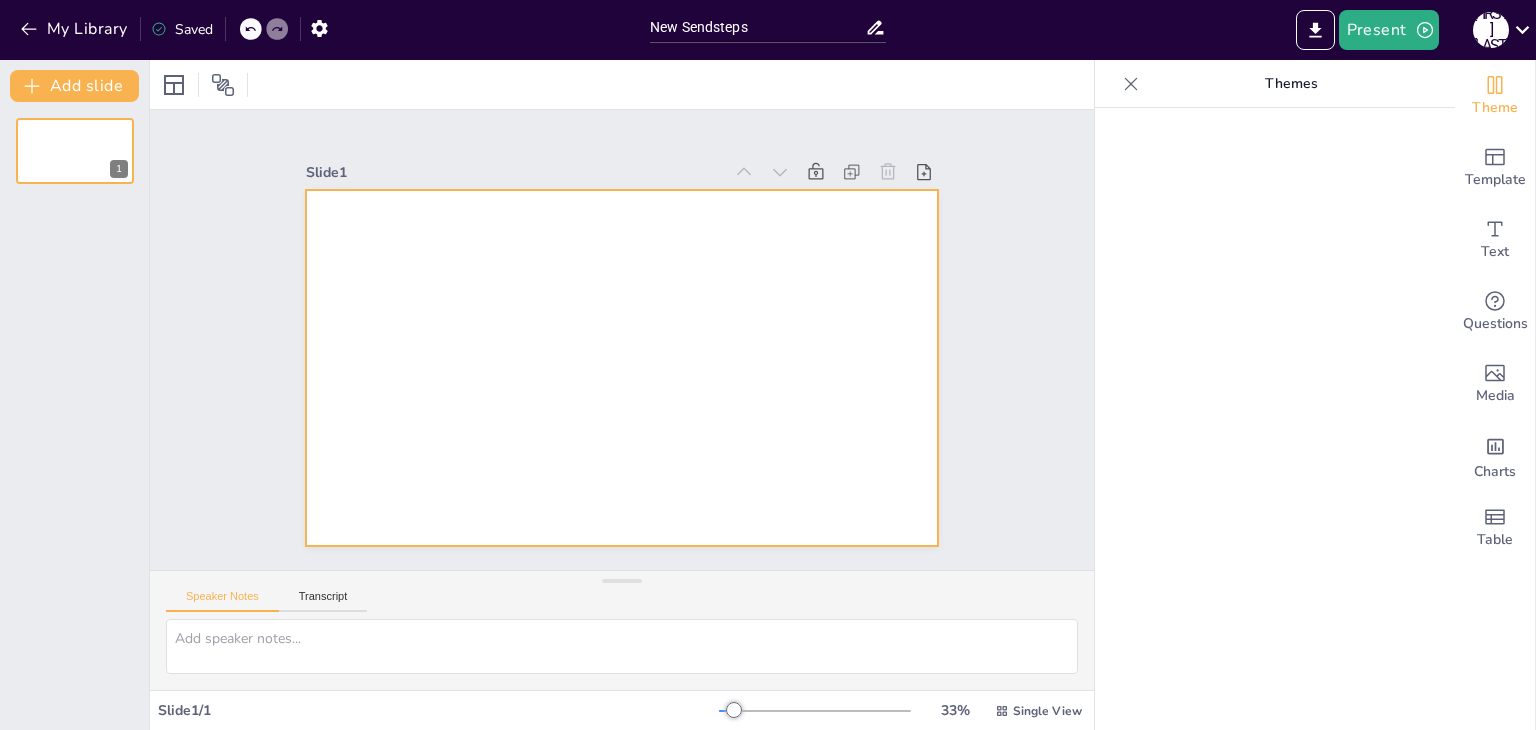 scroll, scrollTop: 0, scrollLeft: 0, axis: both 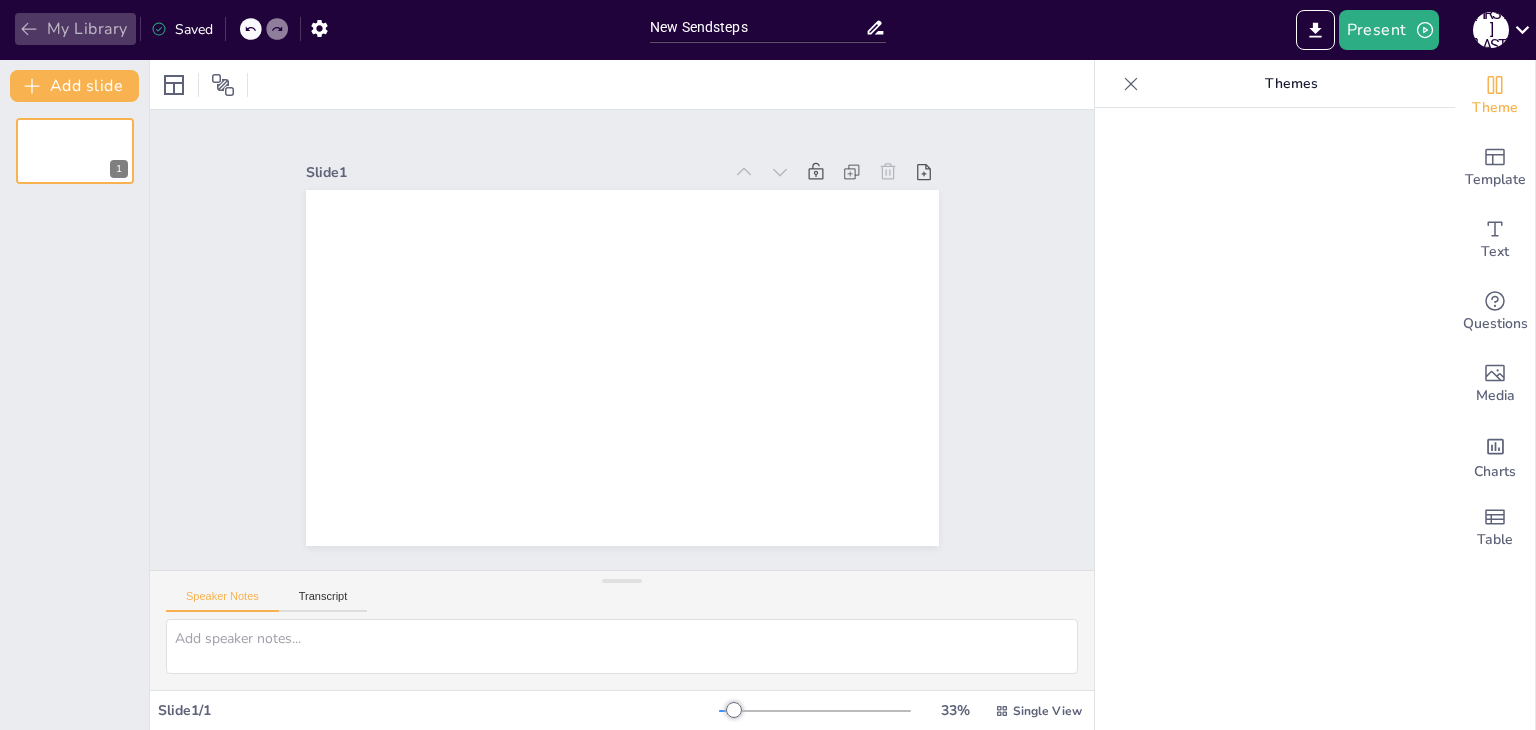 click on "My Library" at bounding box center [75, 29] 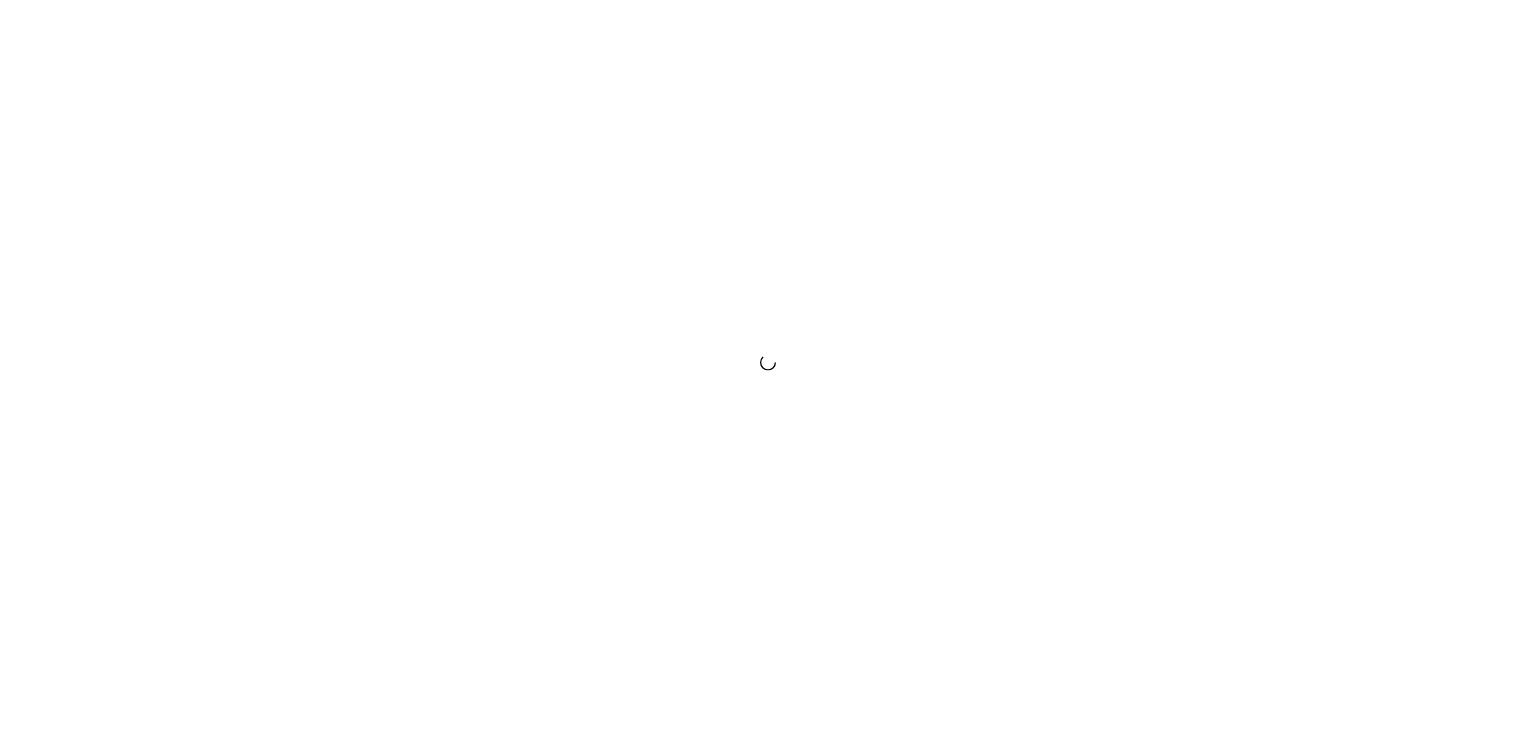 scroll, scrollTop: 0, scrollLeft: 0, axis: both 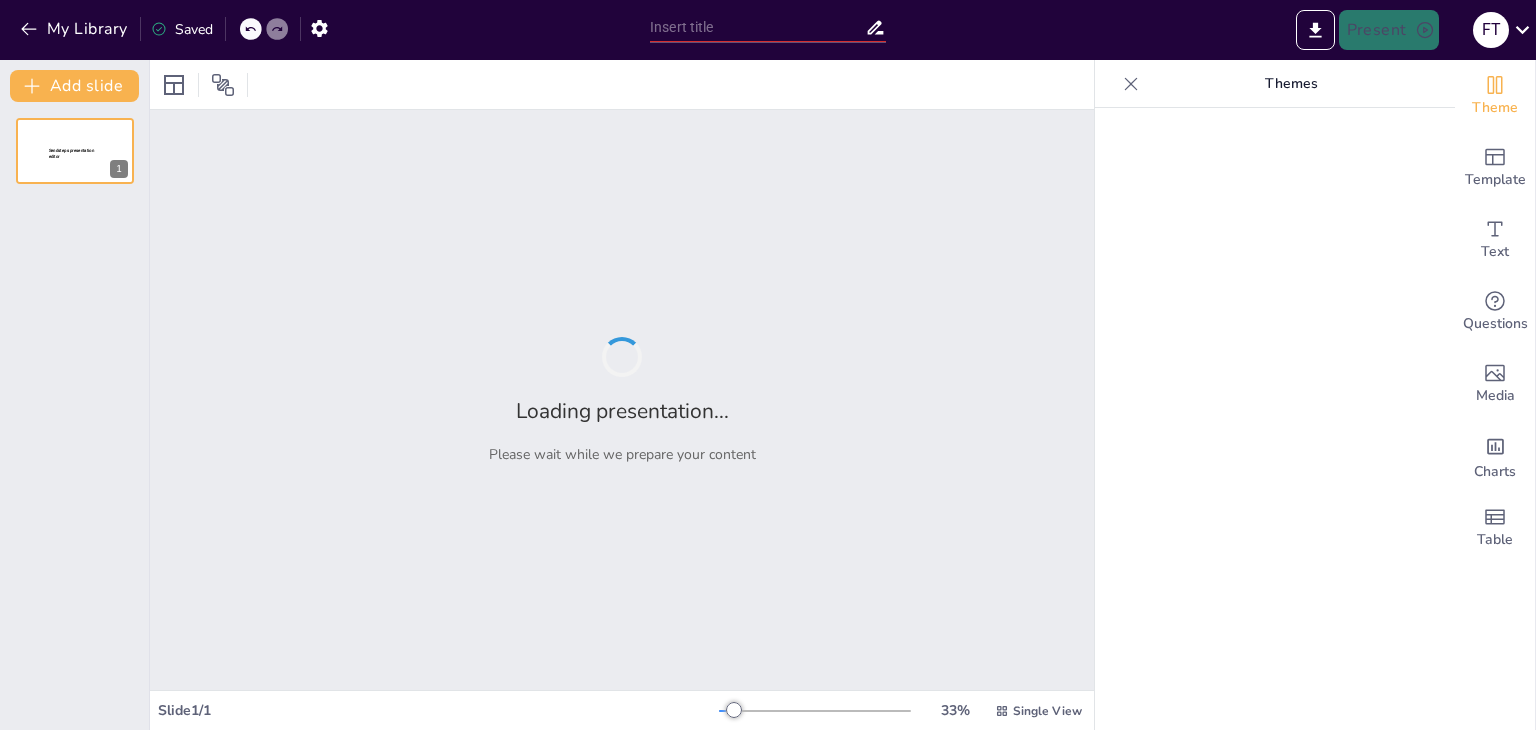 type on "Wat weet je over [DISEASE]?" 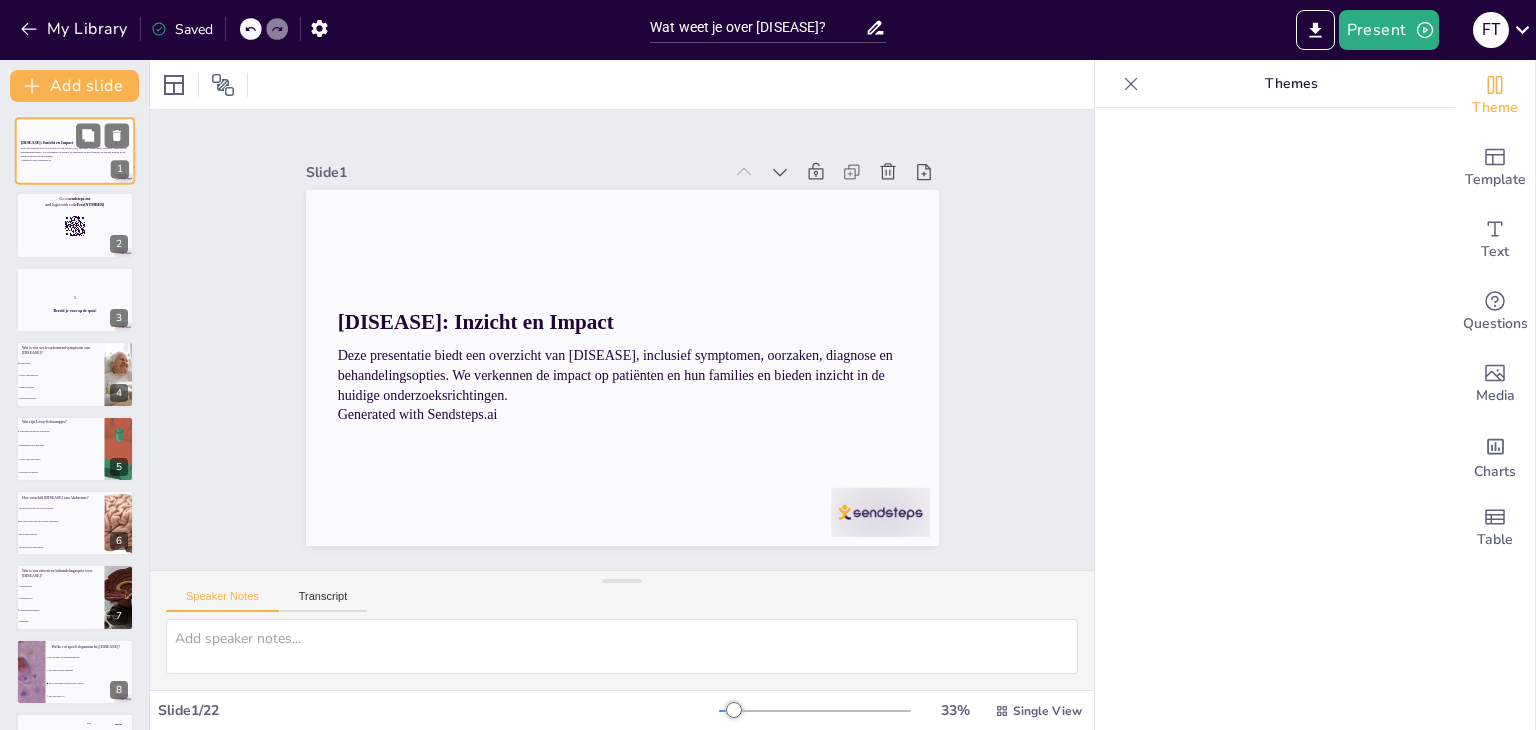 checkbox on "true" 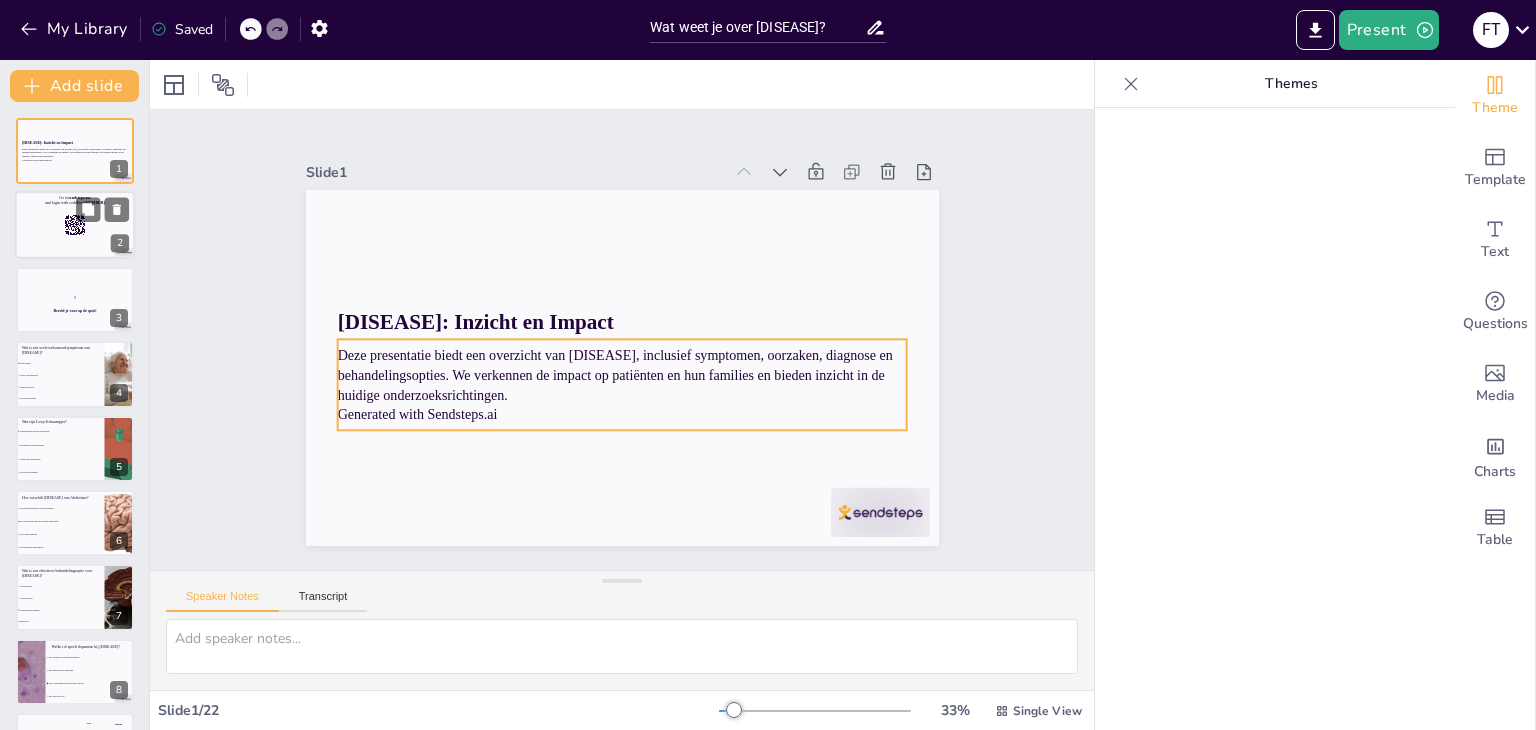 checkbox on "true" 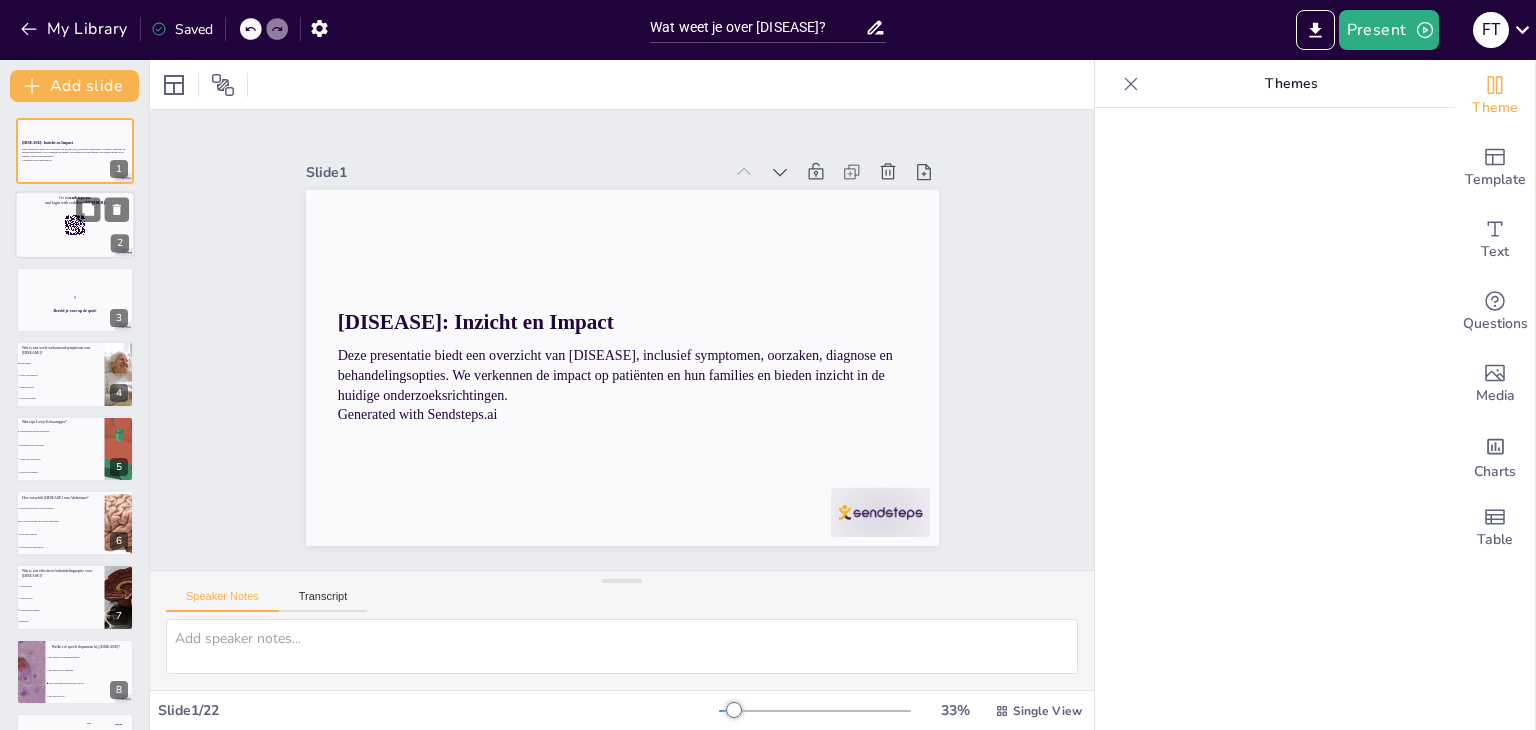click at bounding box center [75, 226] 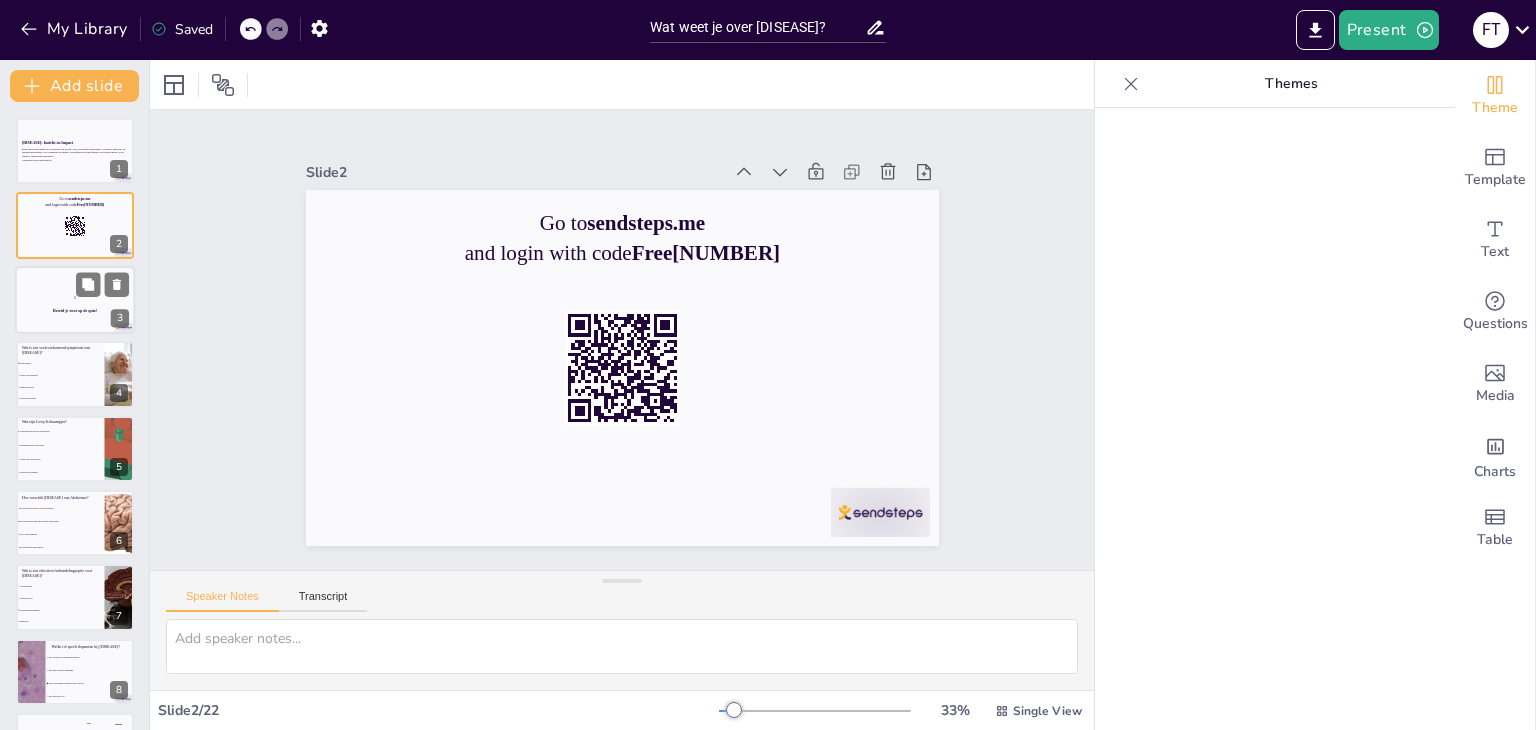 checkbox on "true" 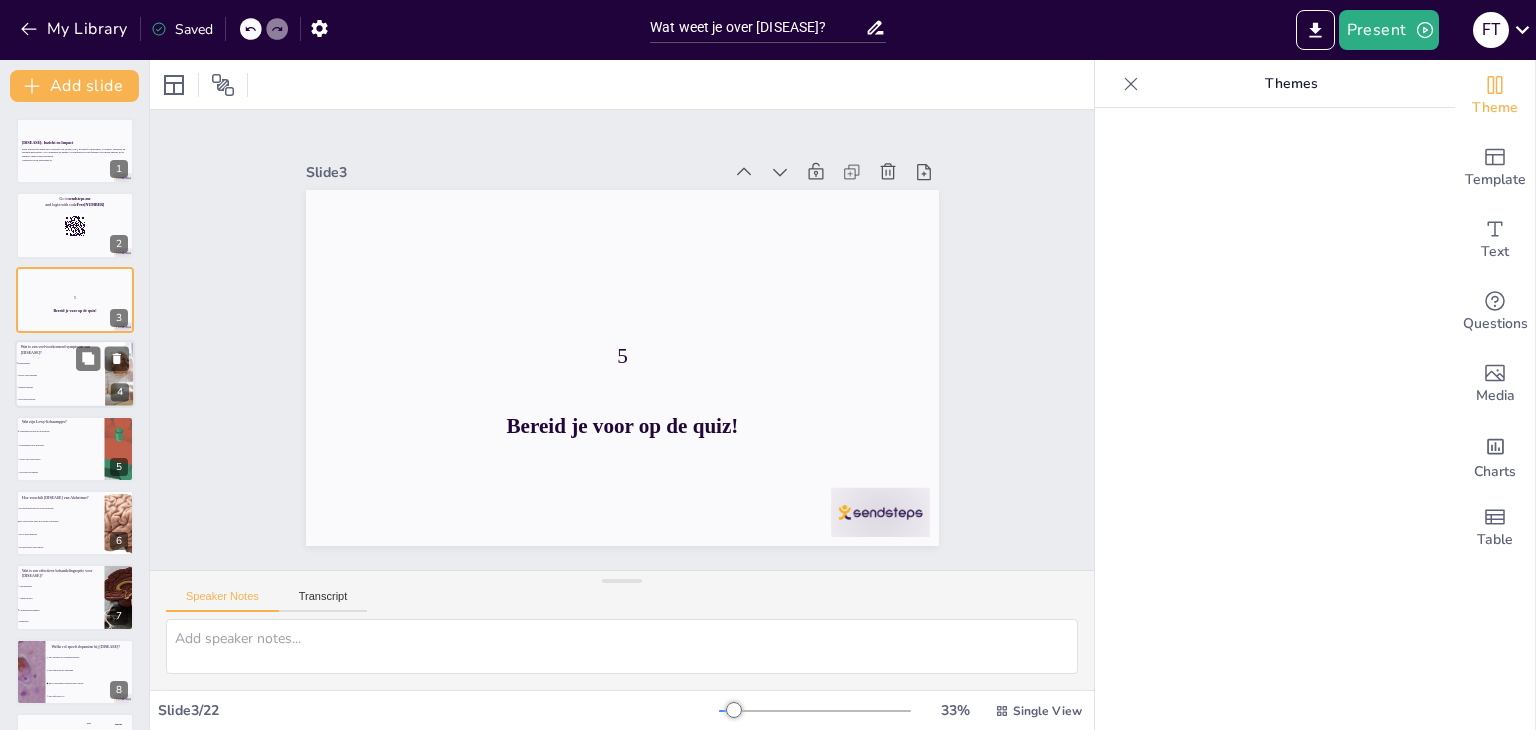 click on "Verlies van geheugen" at bounding box center [60, 376] 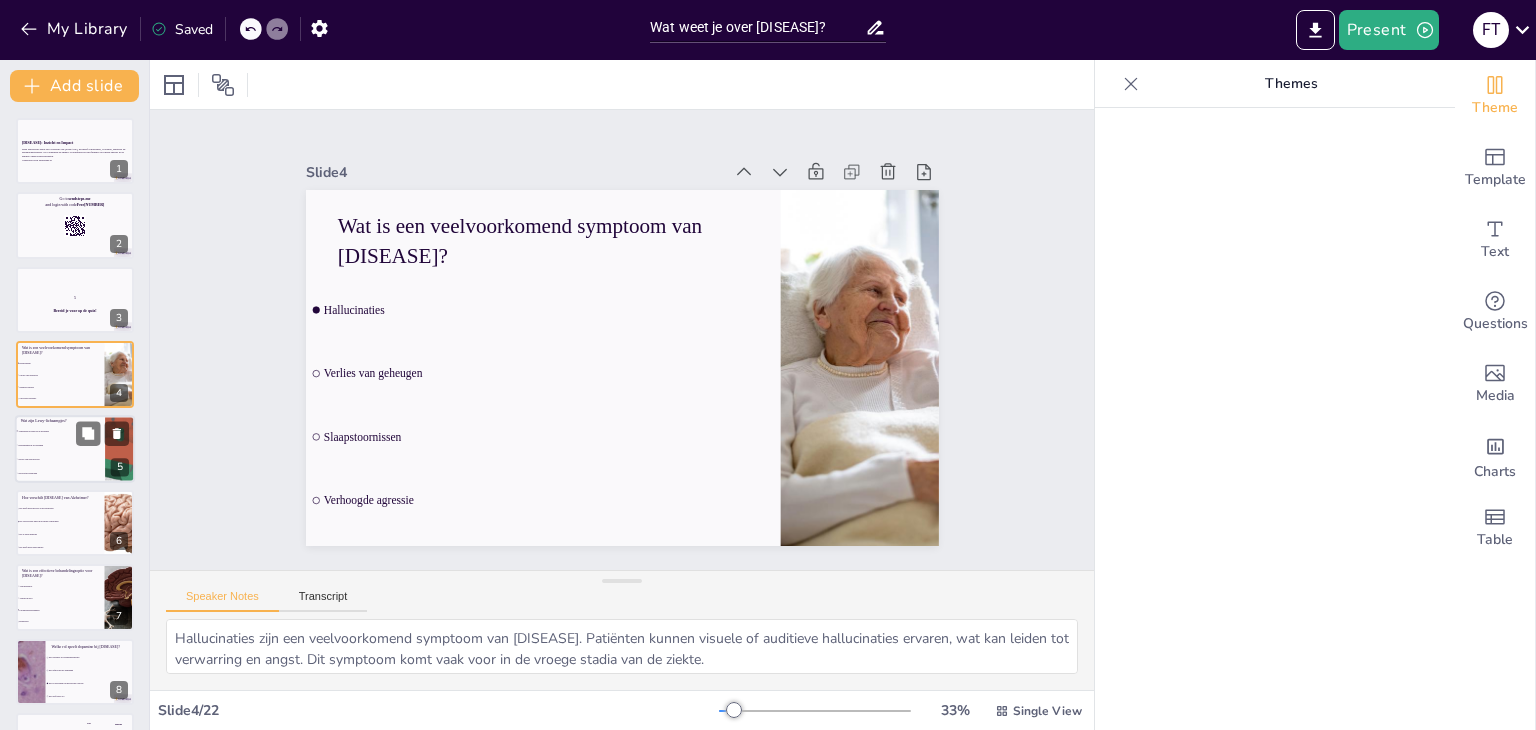 click on "Wat zijn Lewy-lichaampjes?" at bounding box center (60, 421) 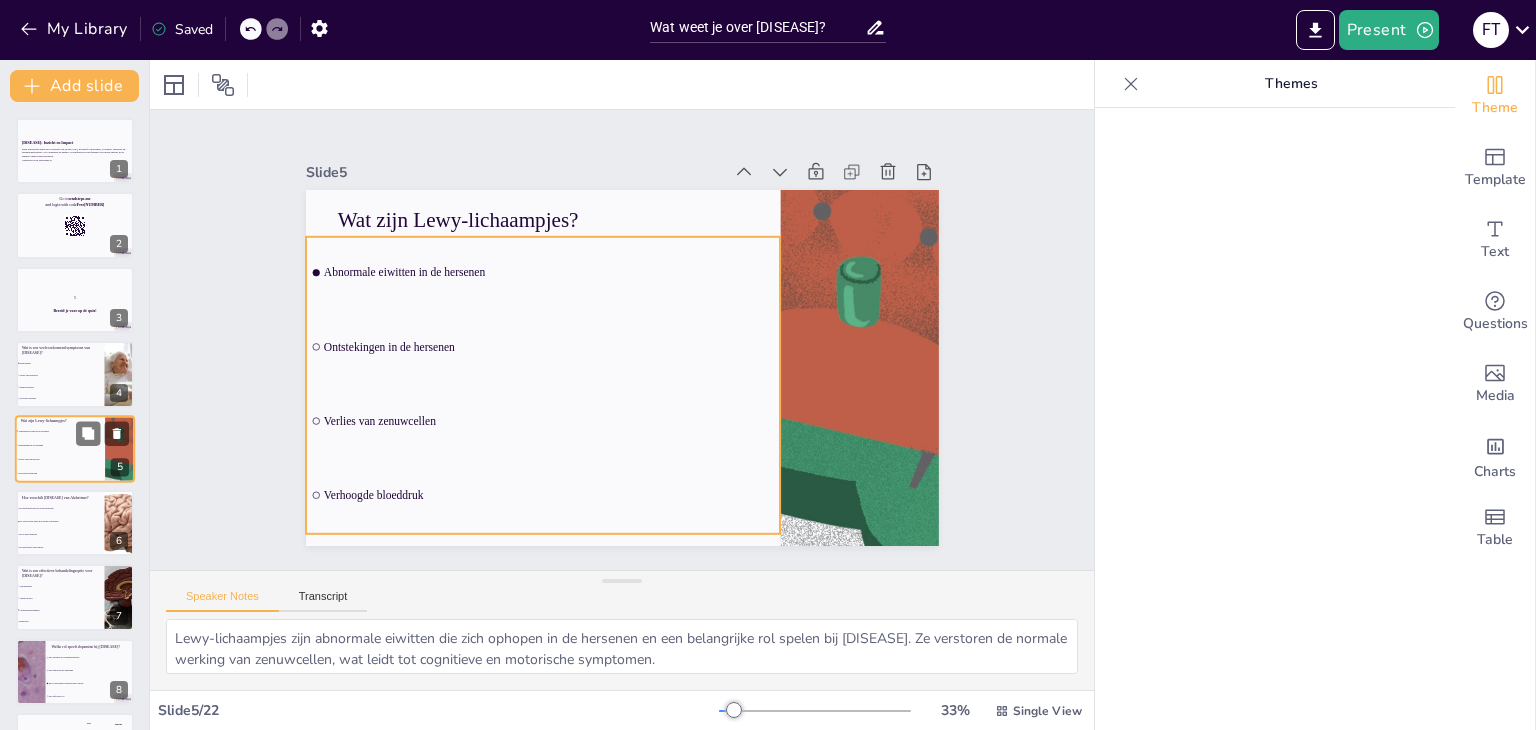 scroll, scrollTop: 32, scrollLeft: 0, axis: vertical 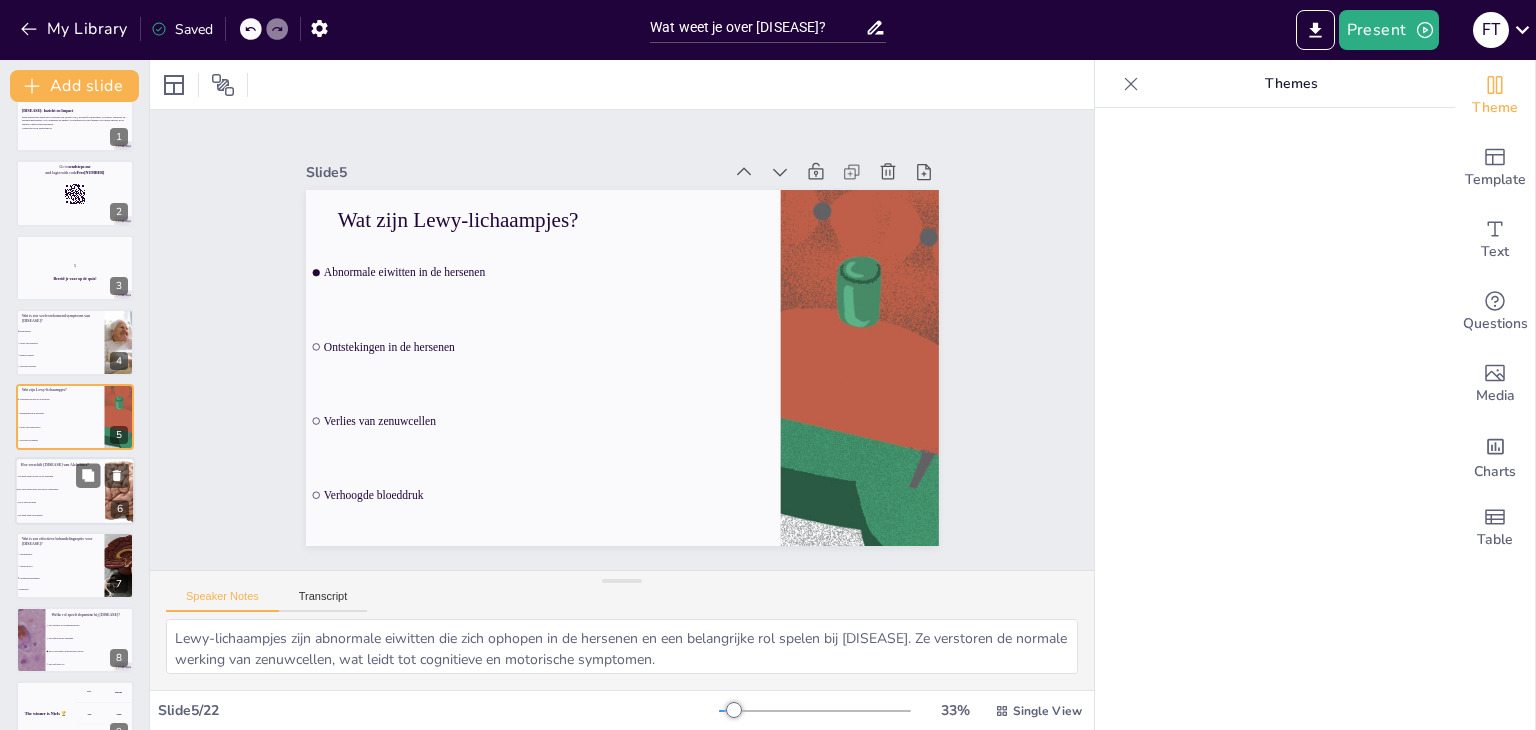 click on "Het heeft geen invloed op het geheugen" at bounding box center (60, 476) 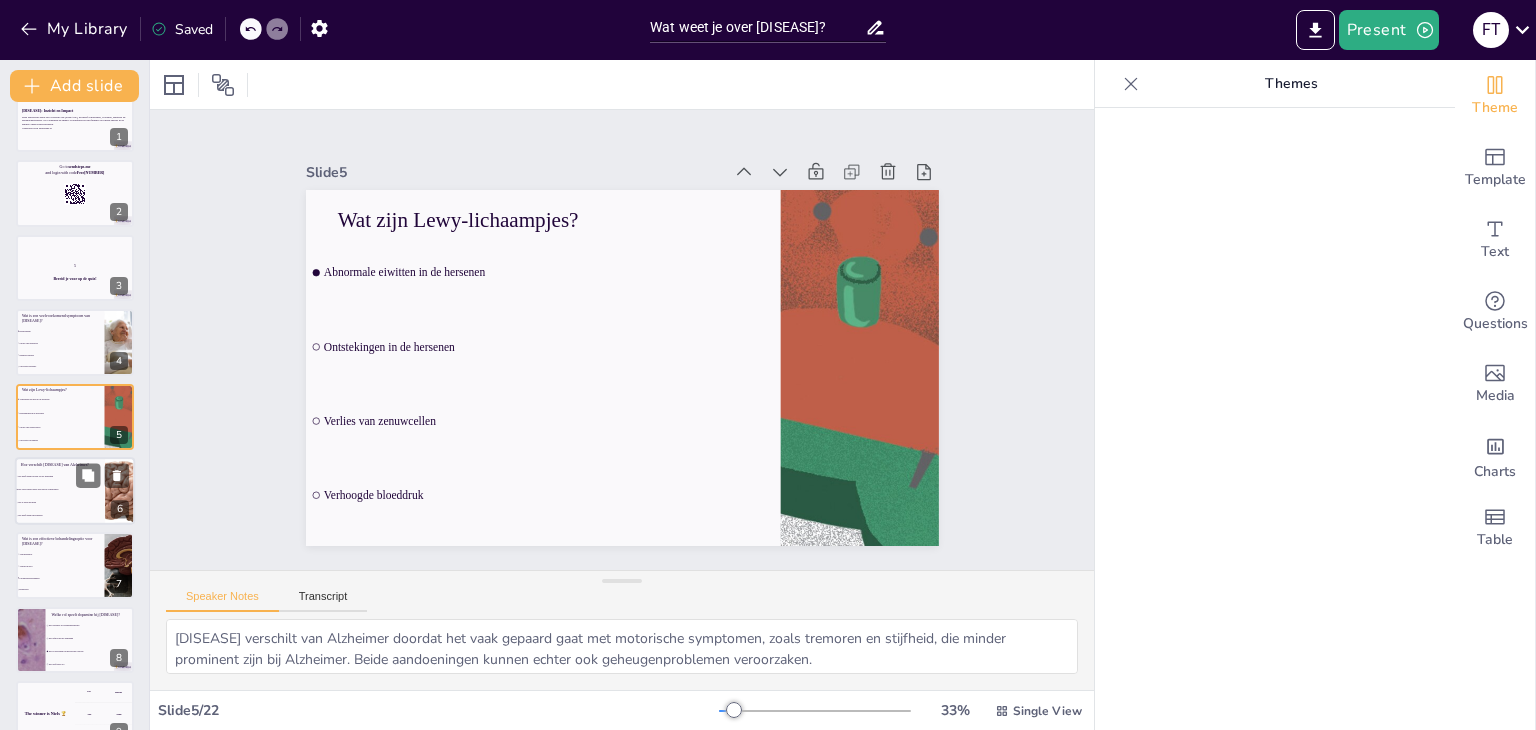 scroll, scrollTop: 107, scrollLeft: 0, axis: vertical 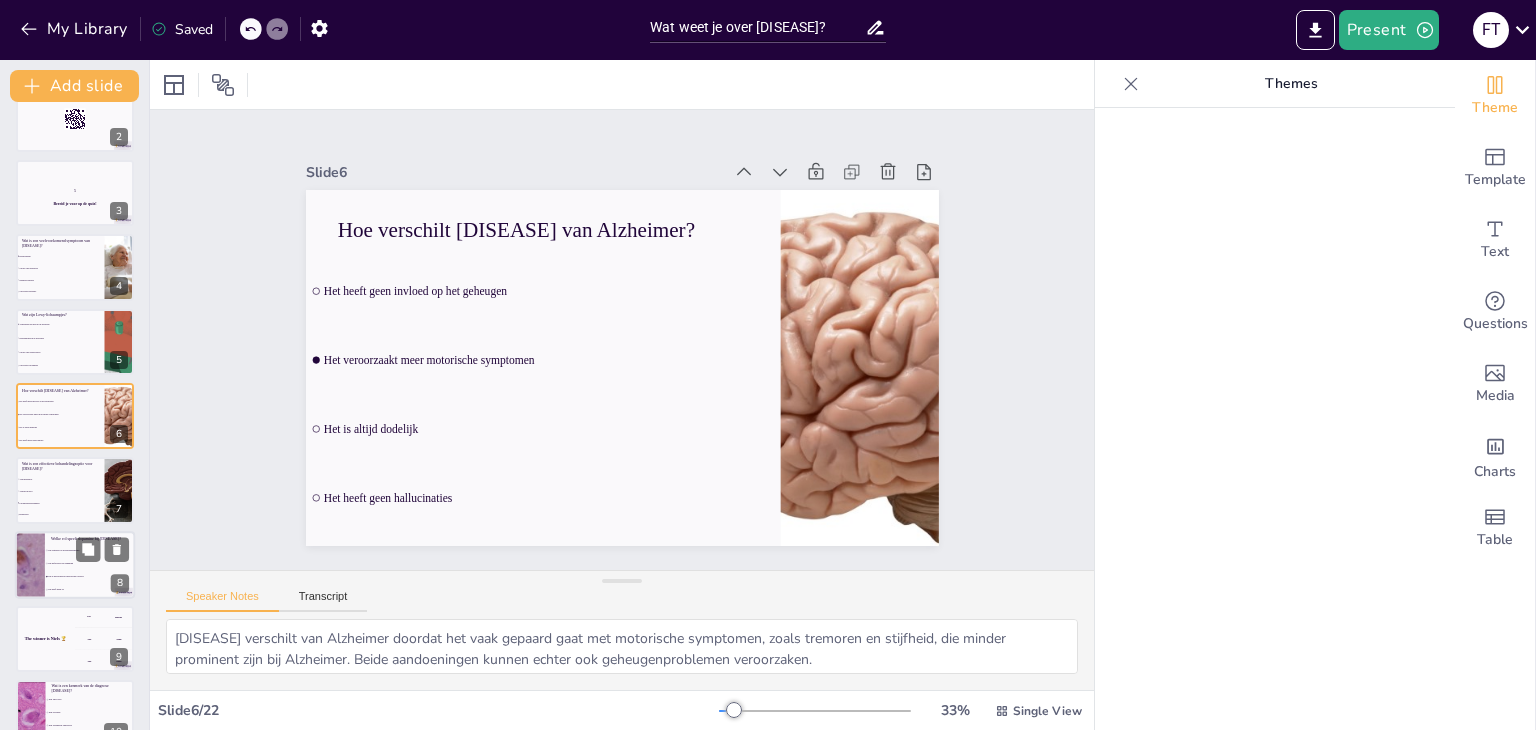 click on "Het is betrokken bij motorische controle" at bounding box center [90, 576] 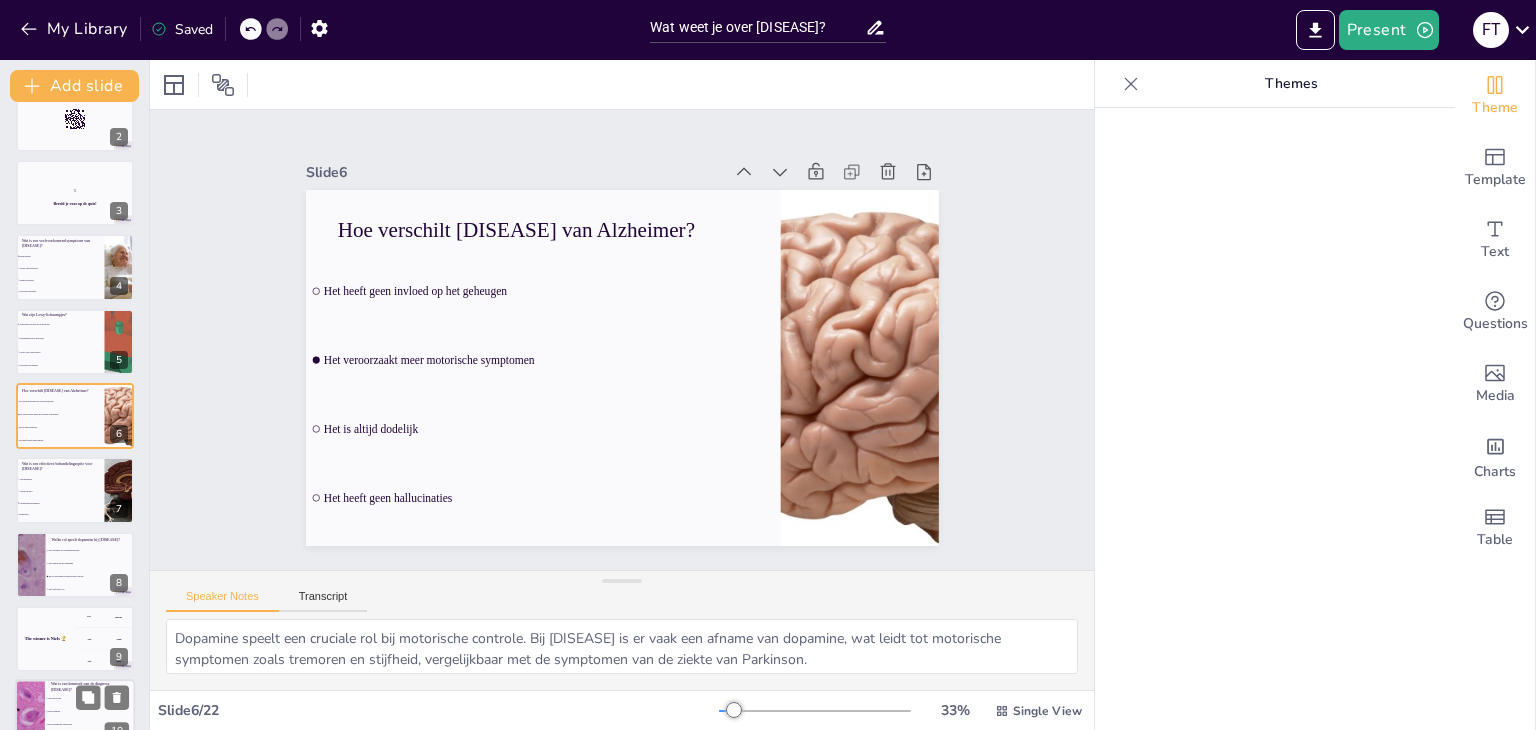 scroll, scrollTop: 256, scrollLeft: 0, axis: vertical 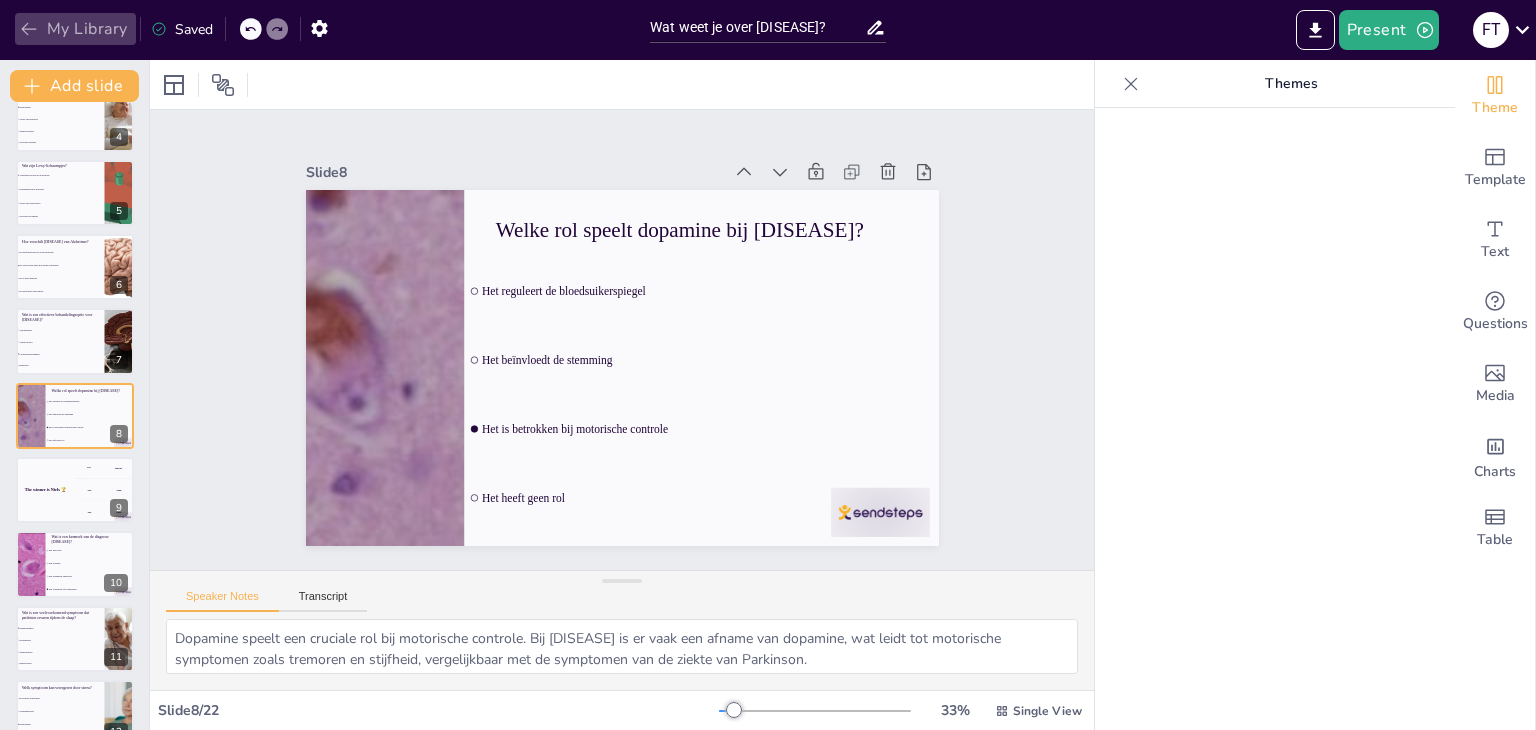 click on "My Library" at bounding box center [75, 29] 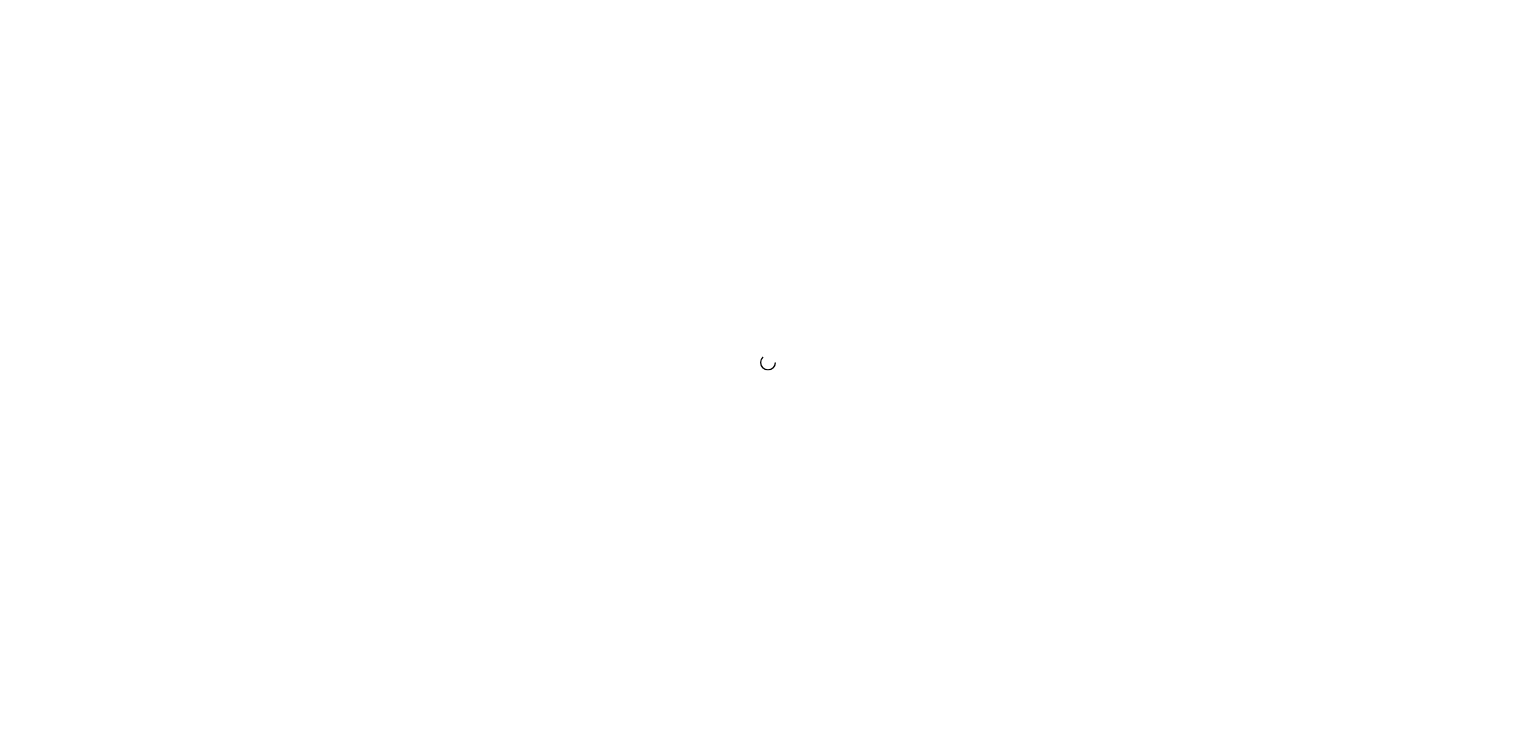 scroll, scrollTop: 0, scrollLeft: 0, axis: both 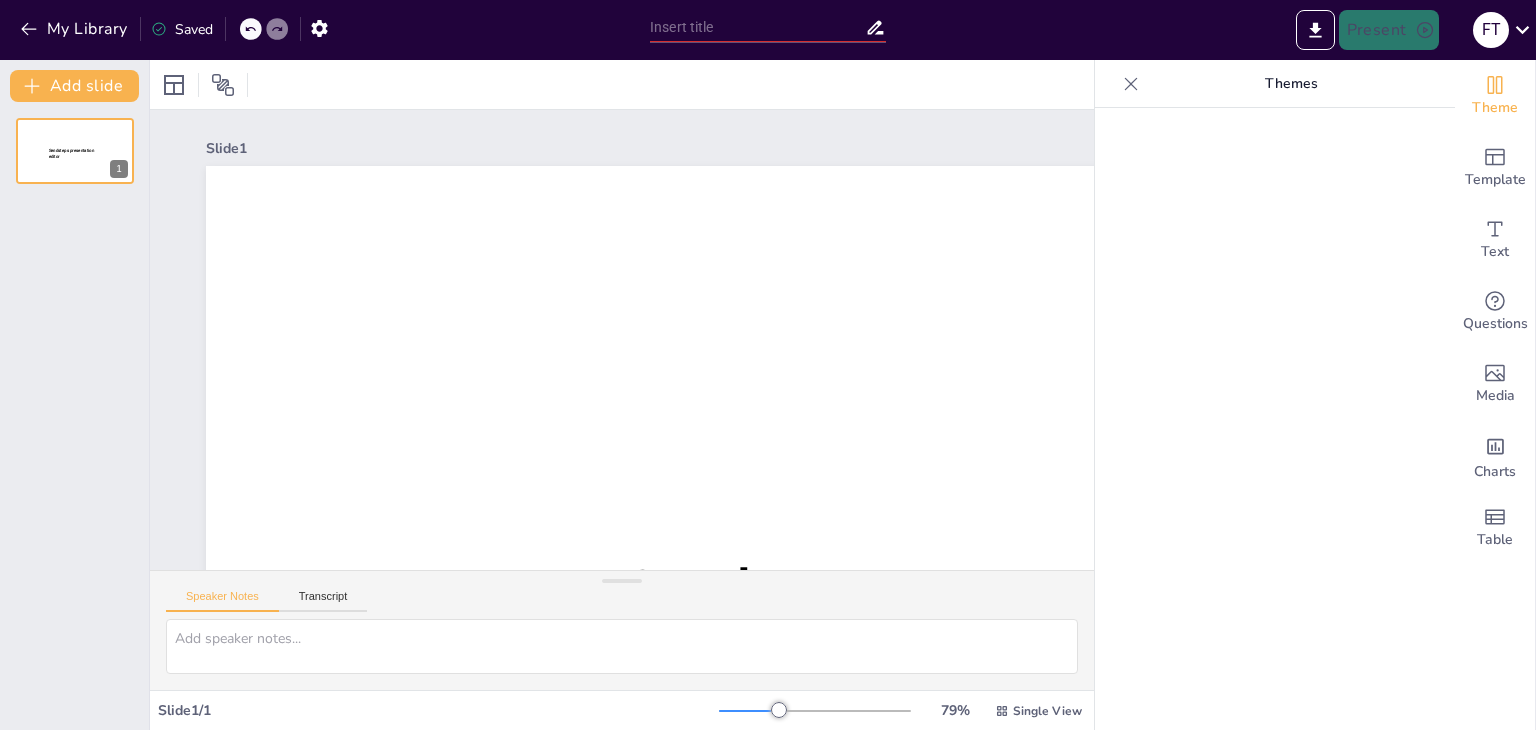 type on "New Sendsteps" 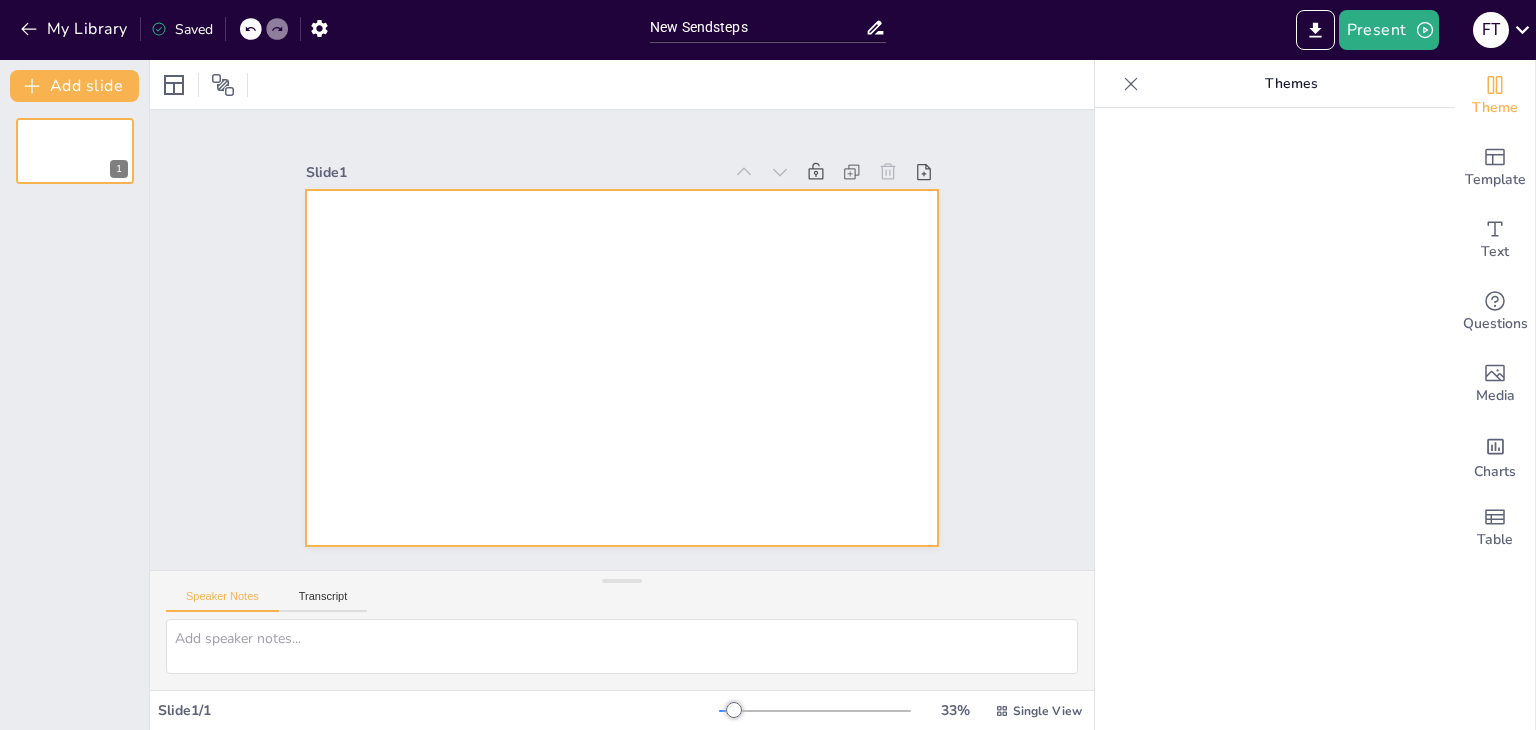 scroll, scrollTop: 0, scrollLeft: 0, axis: both 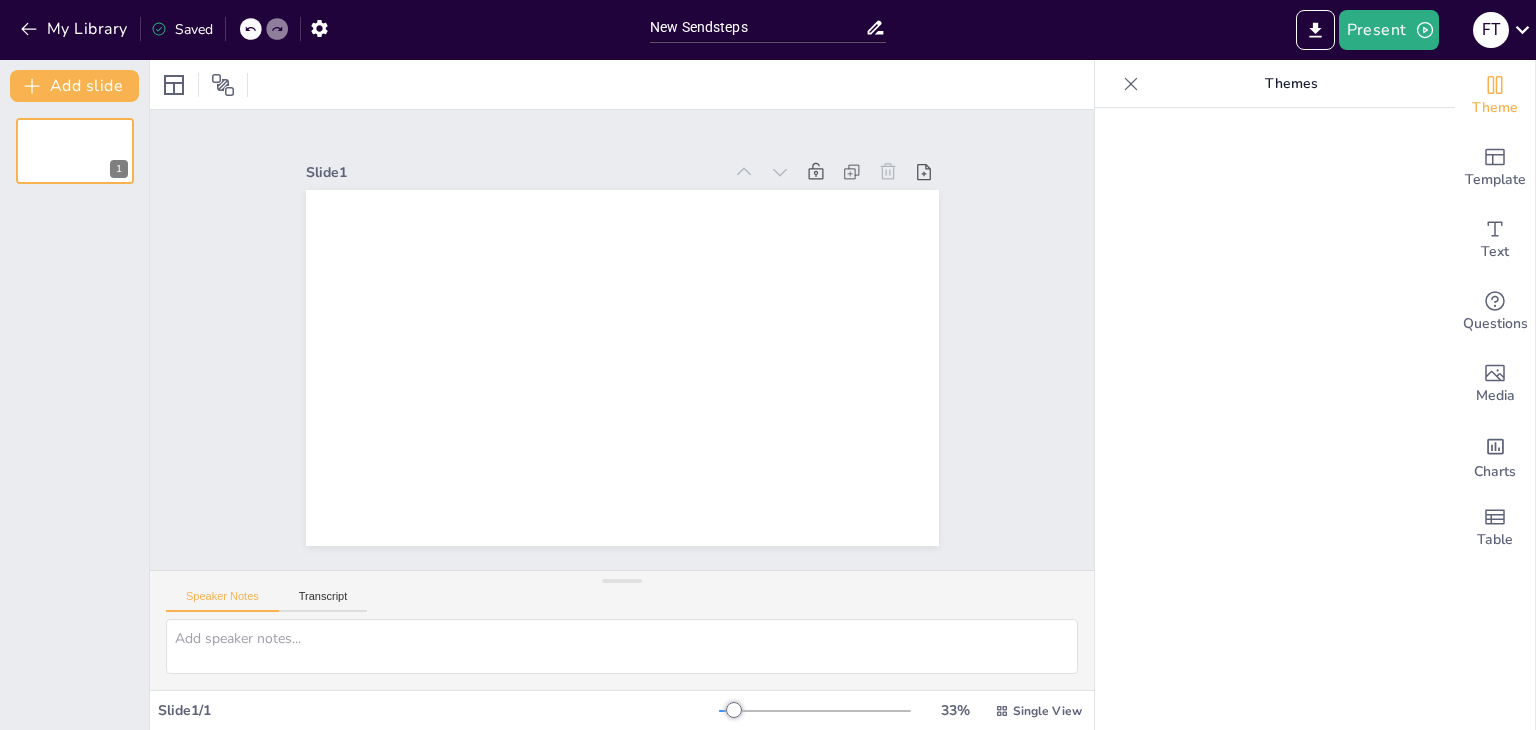 click on "Speaker Notes Transcript" at bounding box center (622, 595) 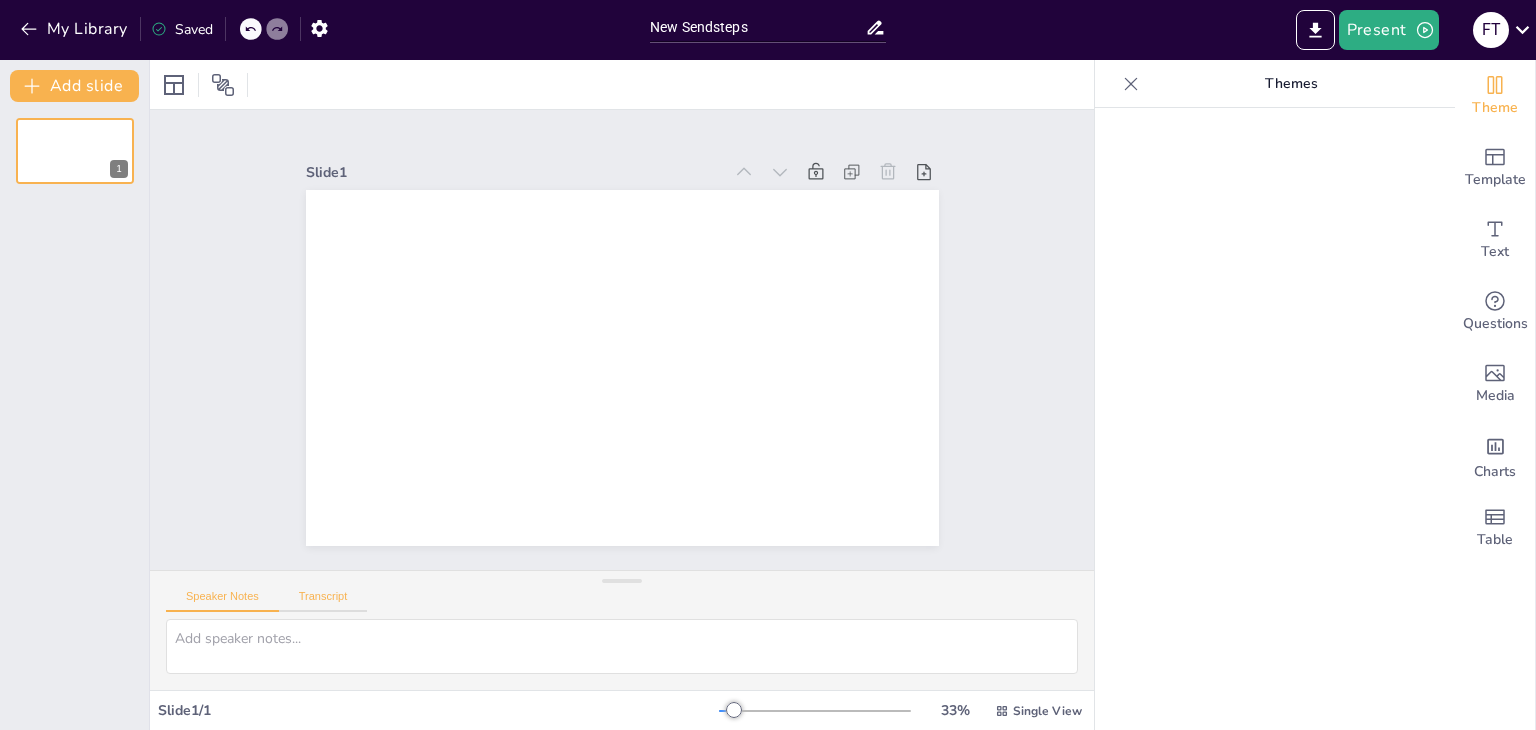 click on "Transcript" at bounding box center (323, 601) 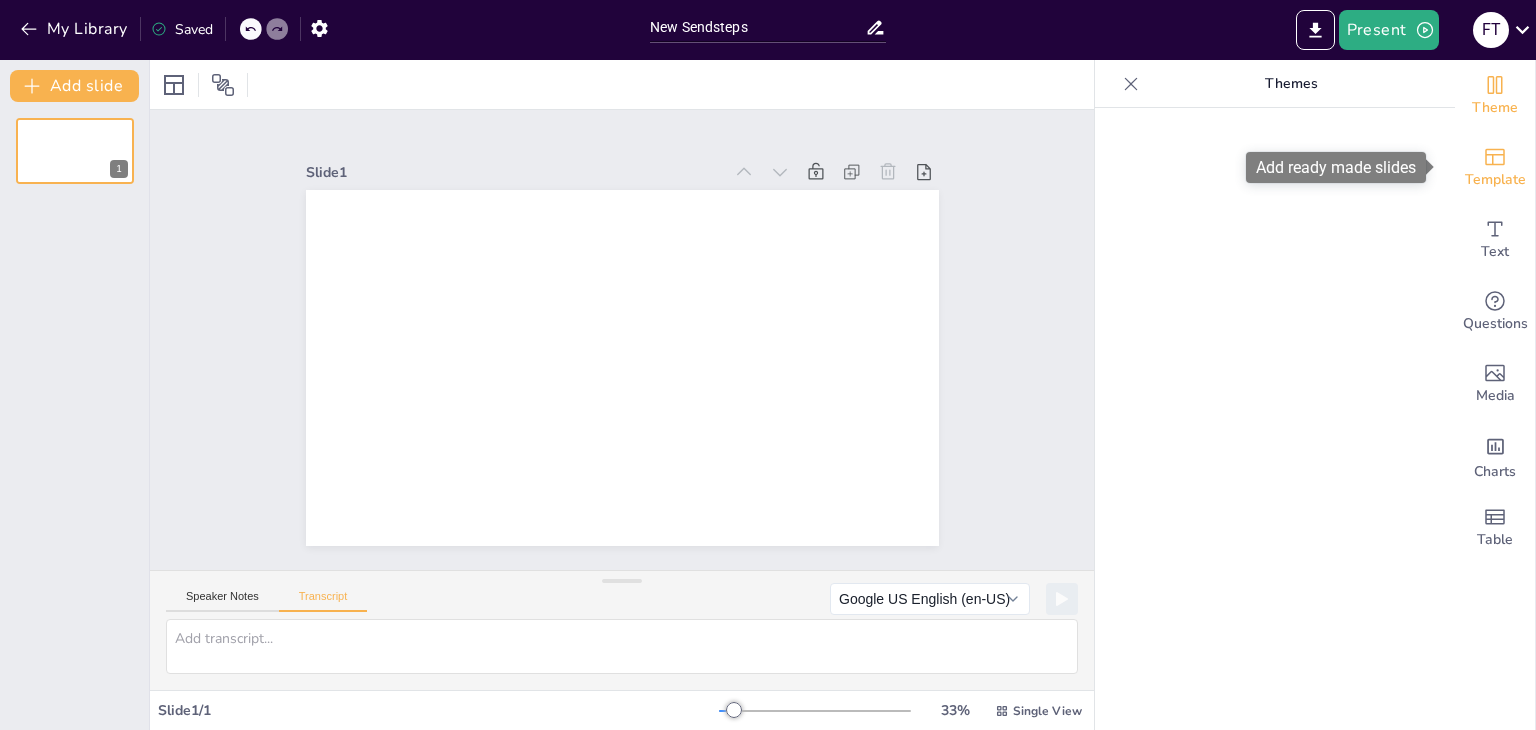 click on "Template" at bounding box center (1495, 168) 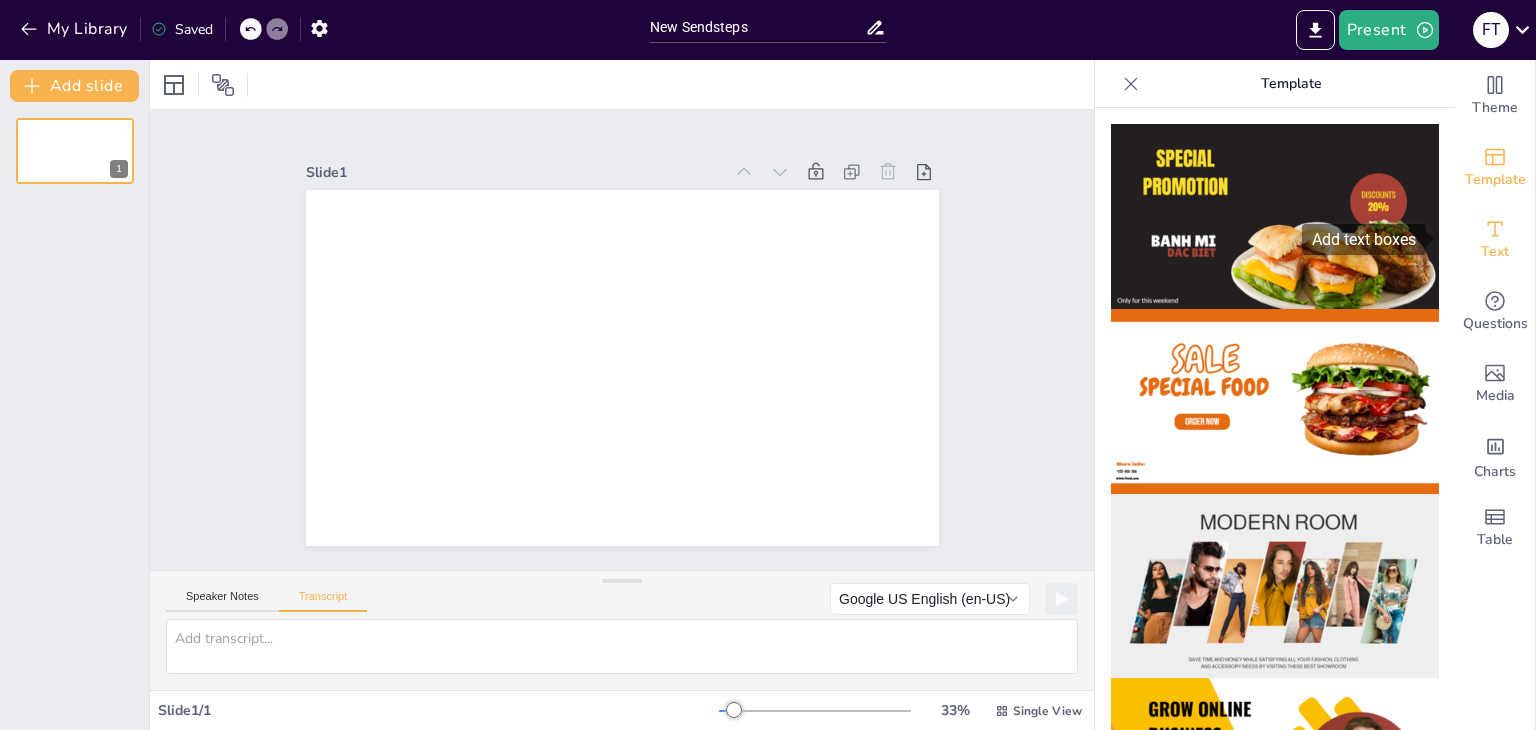 click on "Text" at bounding box center [1495, 240] 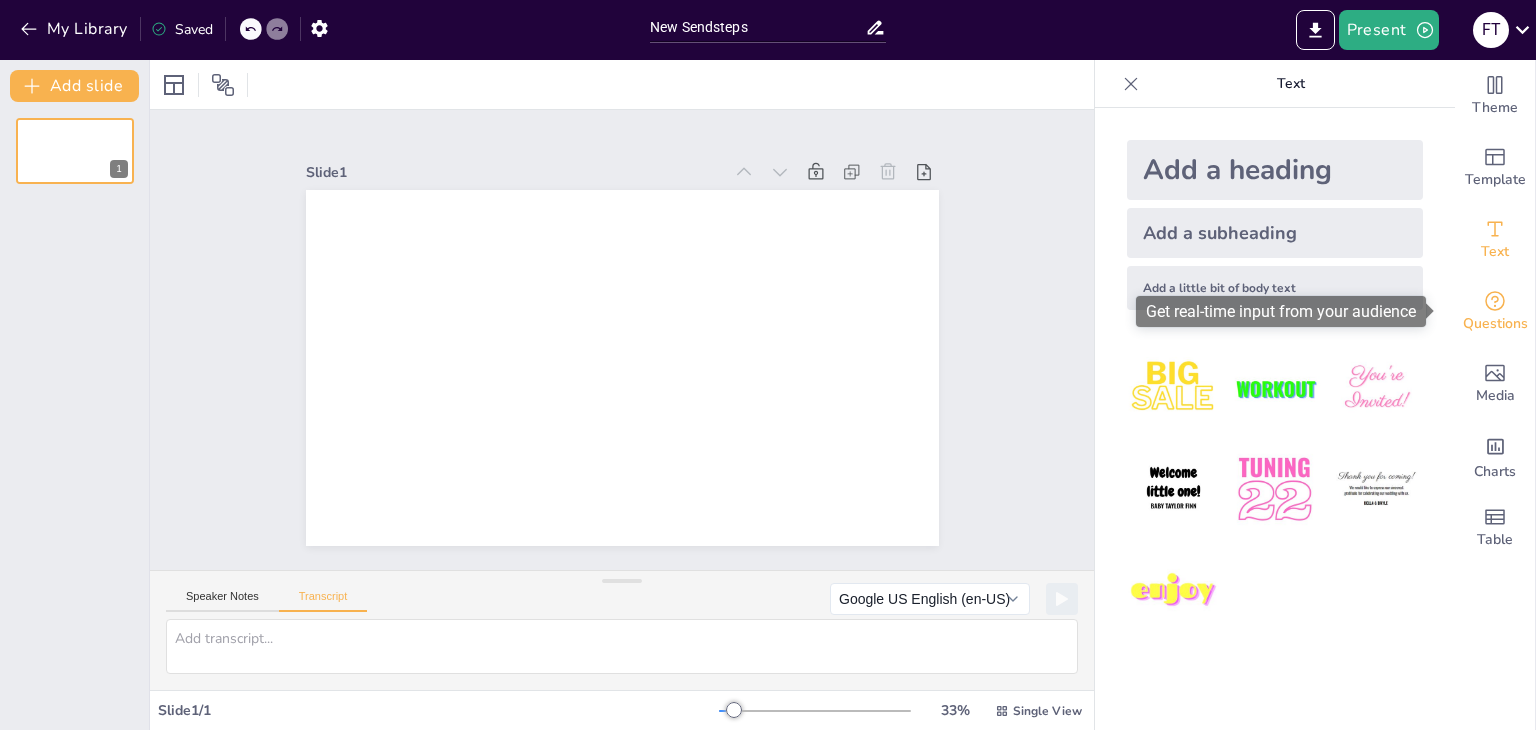 click on "Questions" at bounding box center (1495, 324) 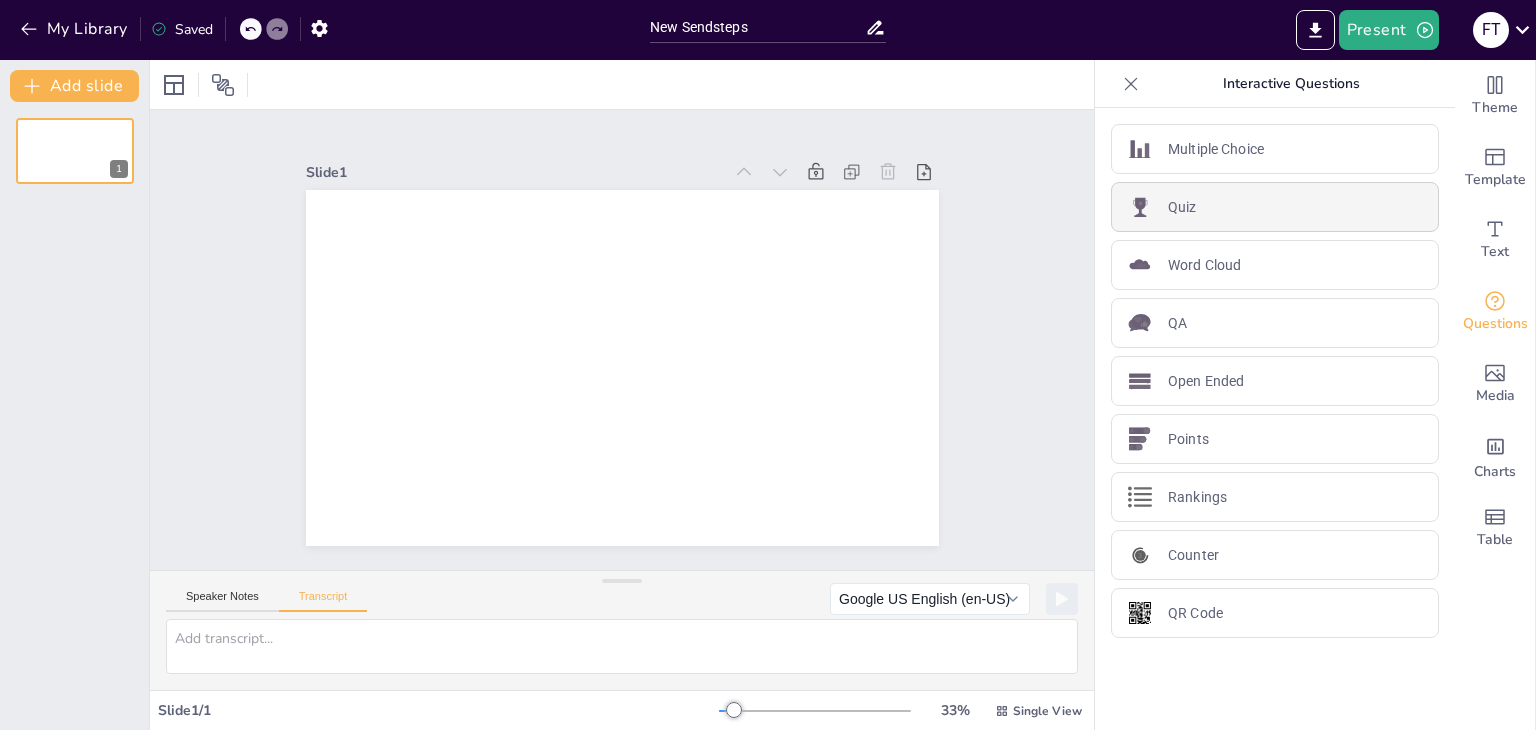 click on "Quiz" at bounding box center (1275, 207) 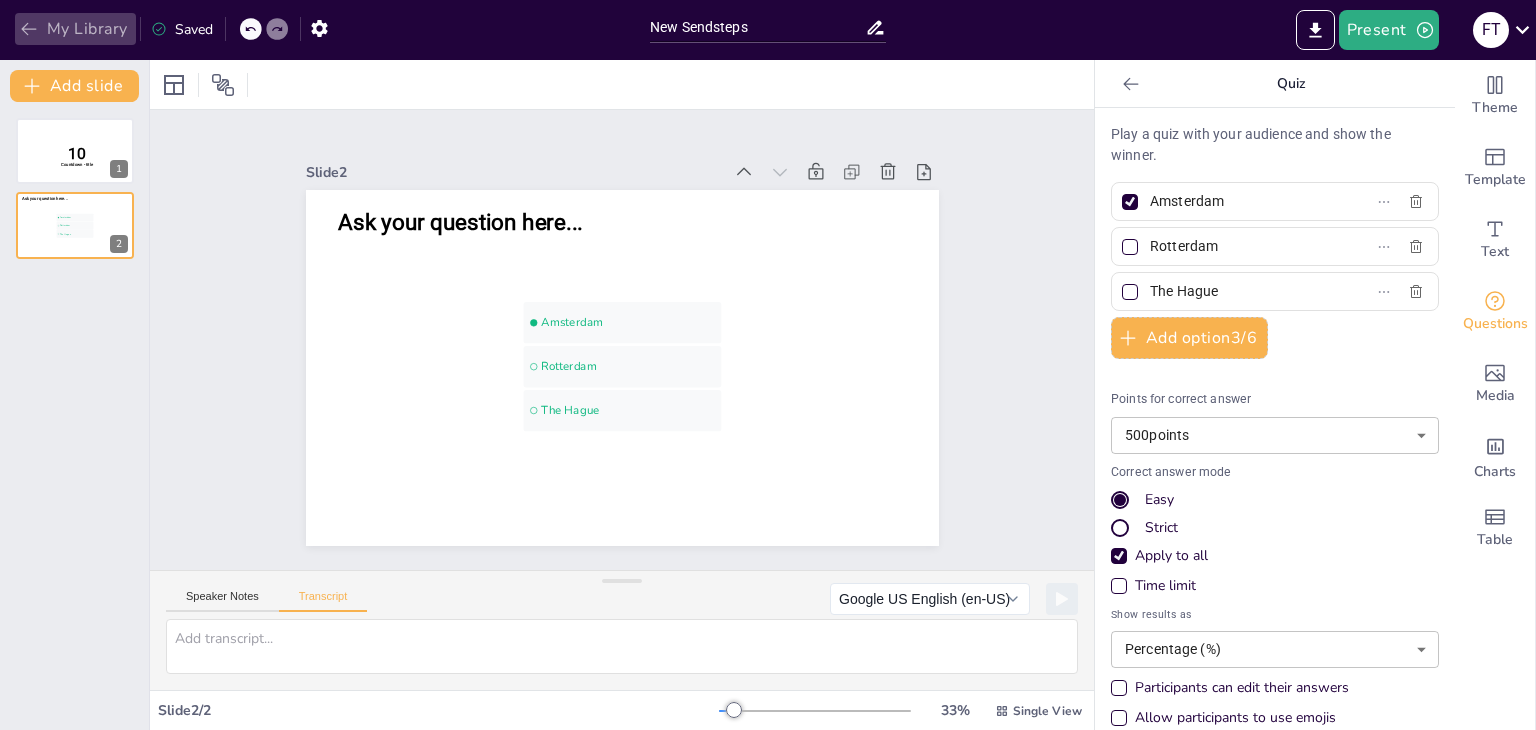 click on "My Library" at bounding box center (75, 29) 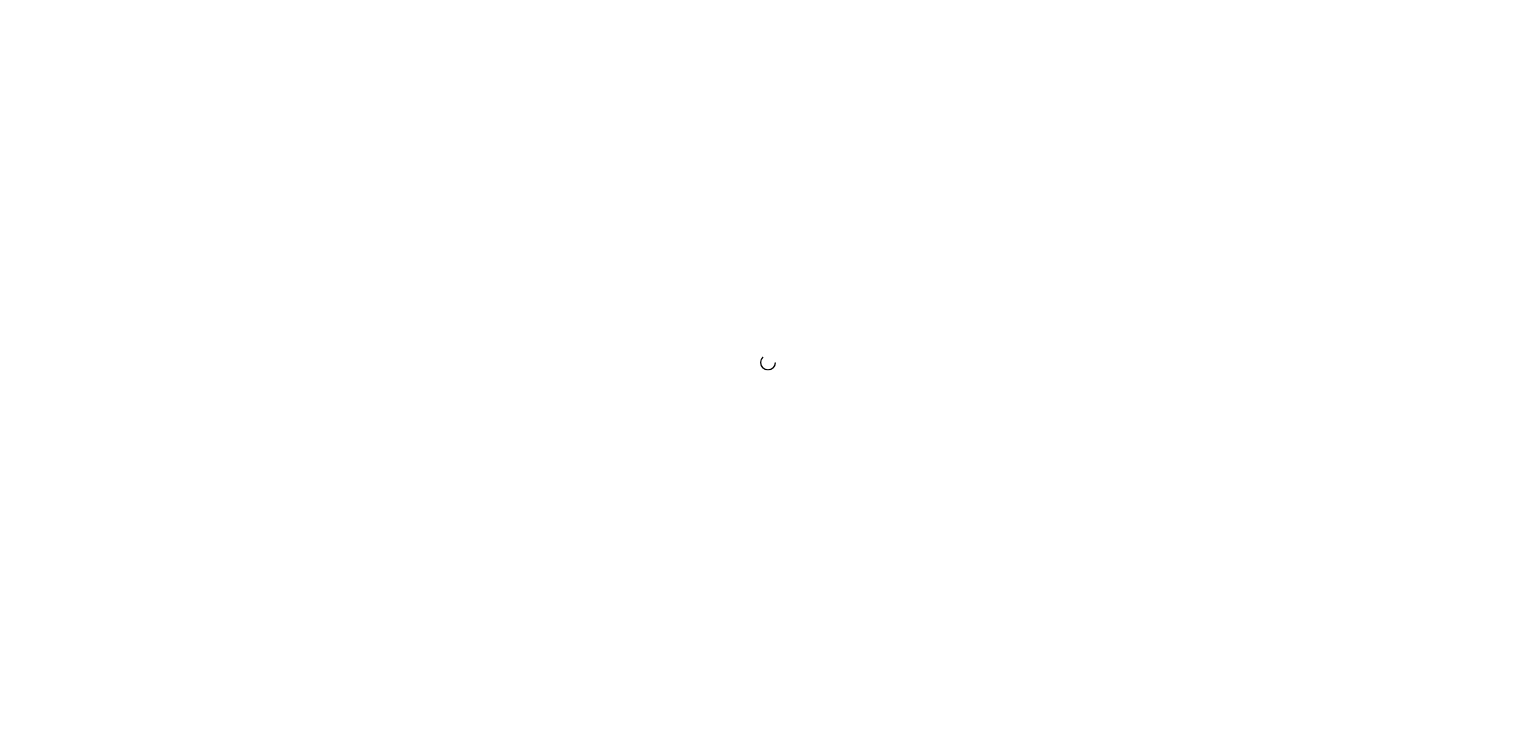 scroll, scrollTop: 0, scrollLeft: 0, axis: both 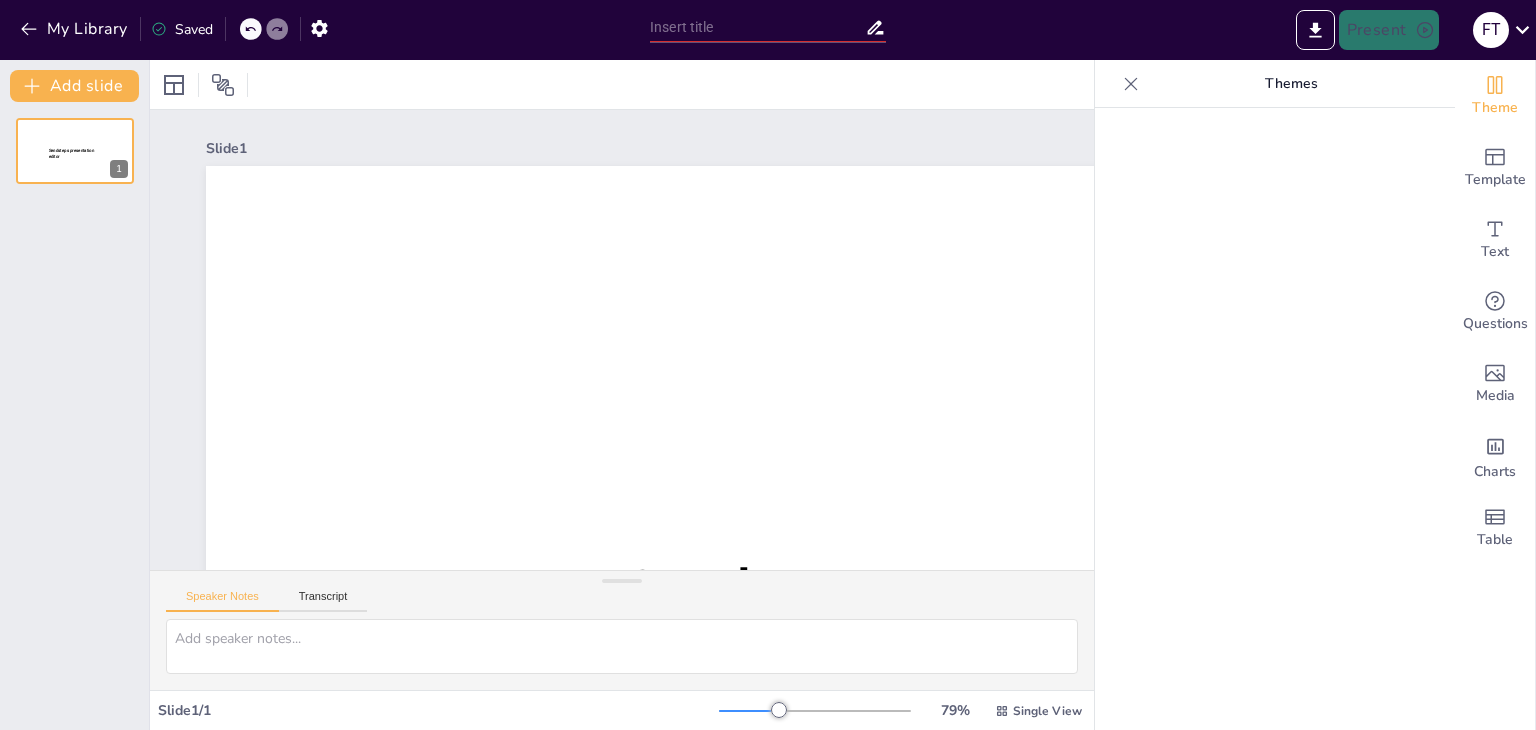 type on "New Sendsteps" 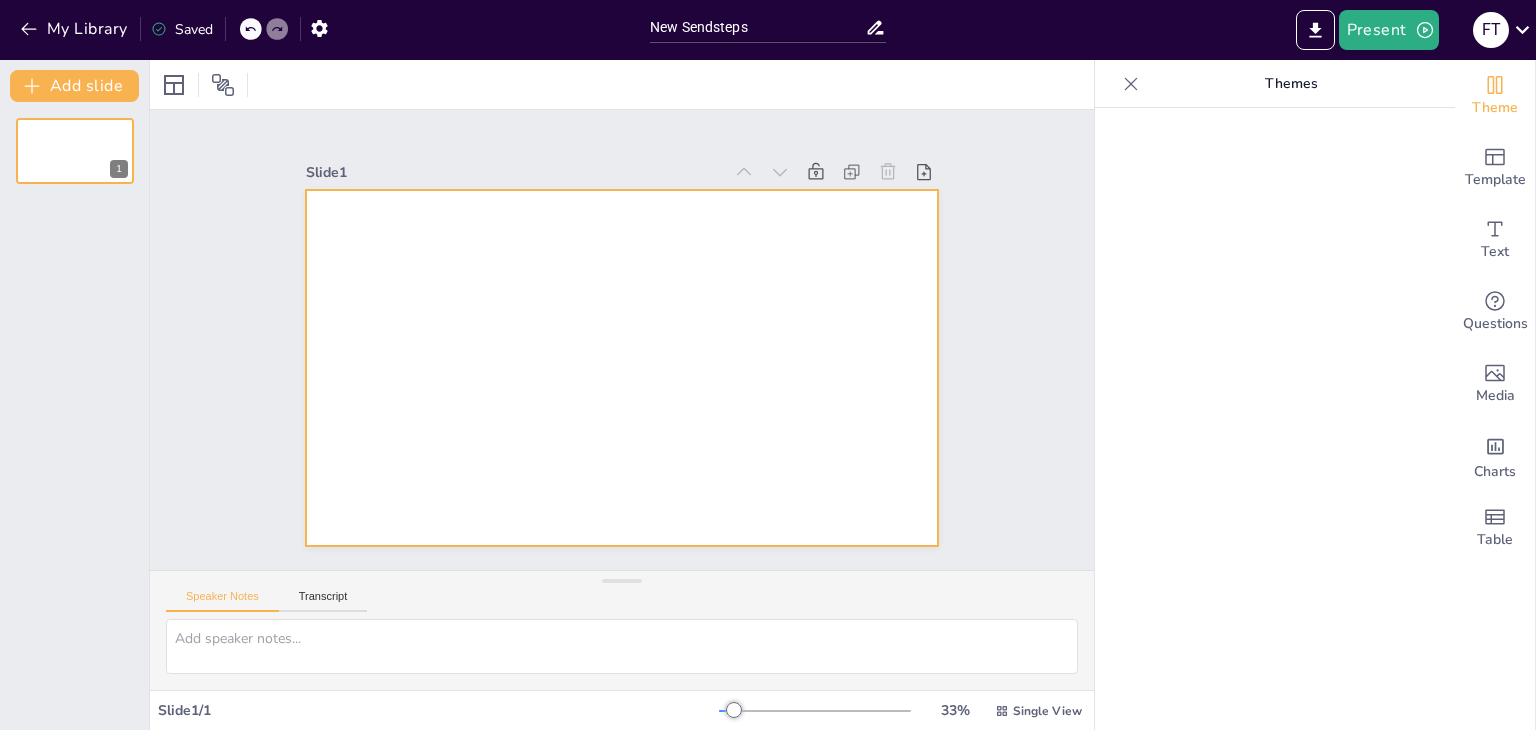 scroll, scrollTop: 0, scrollLeft: 0, axis: both 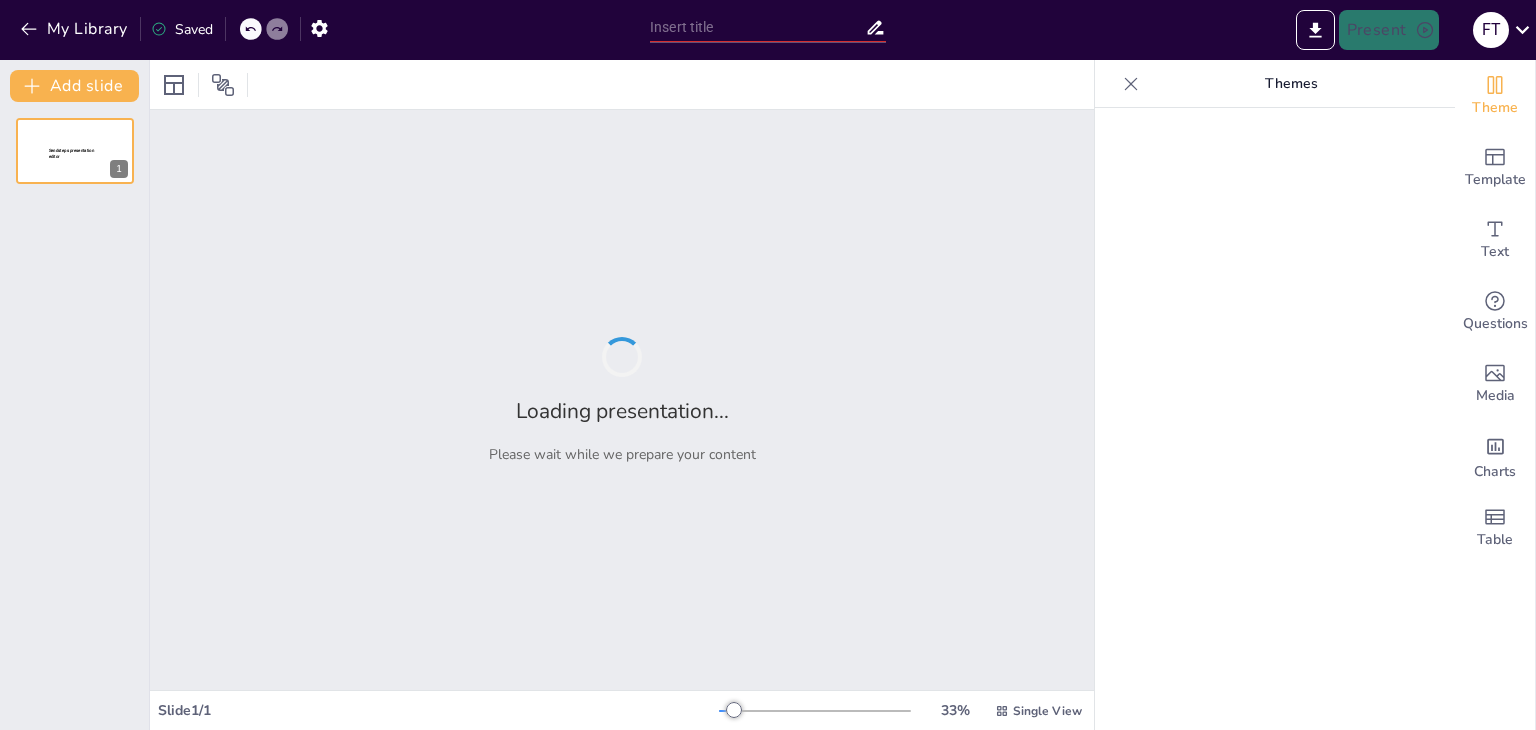 type on "Imported Presentatie2.pptx" 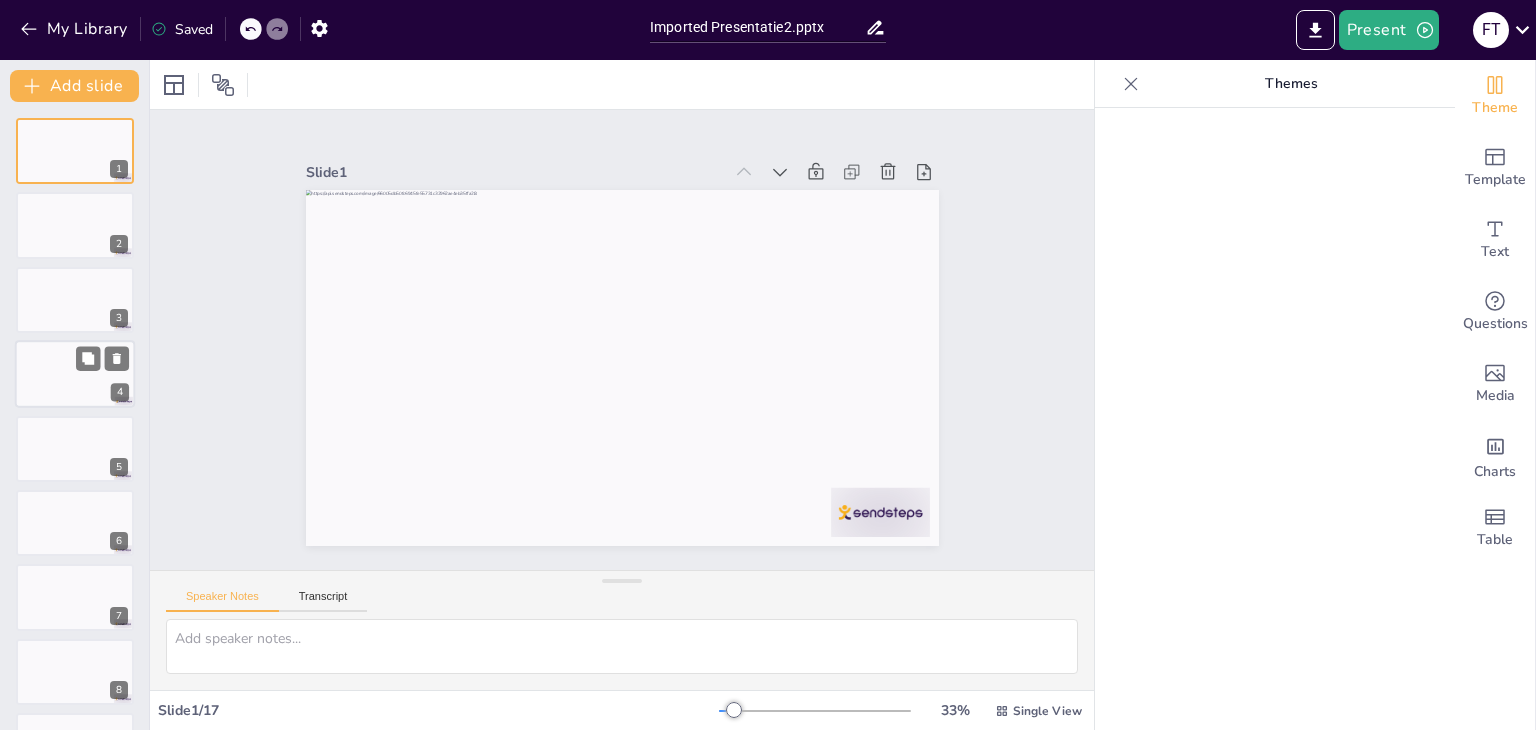 click at bounding box center (75, 374) 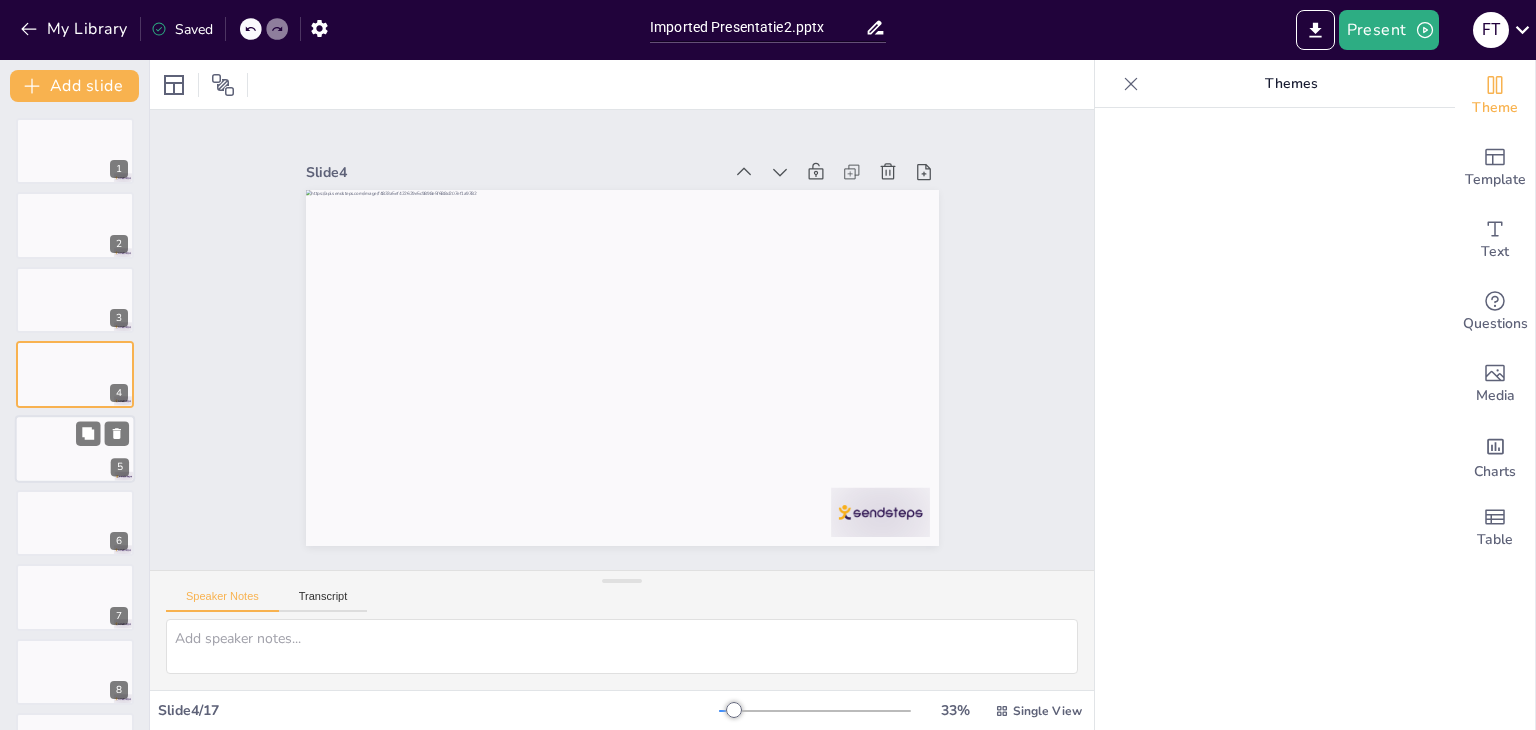 click at bounding box center (75, 449) 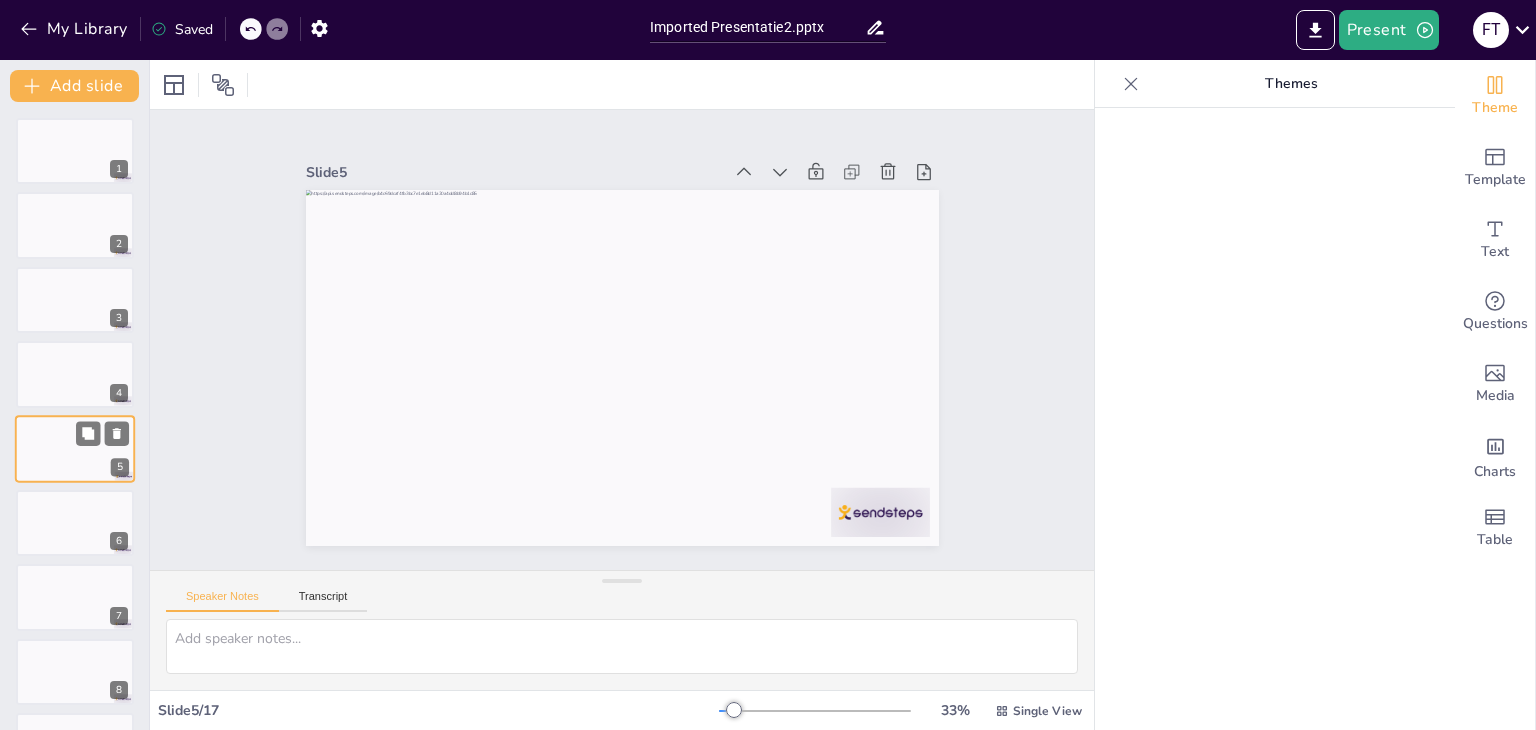 scroll, scrollTop: 32, scrollLeft: 0, axis: vertical 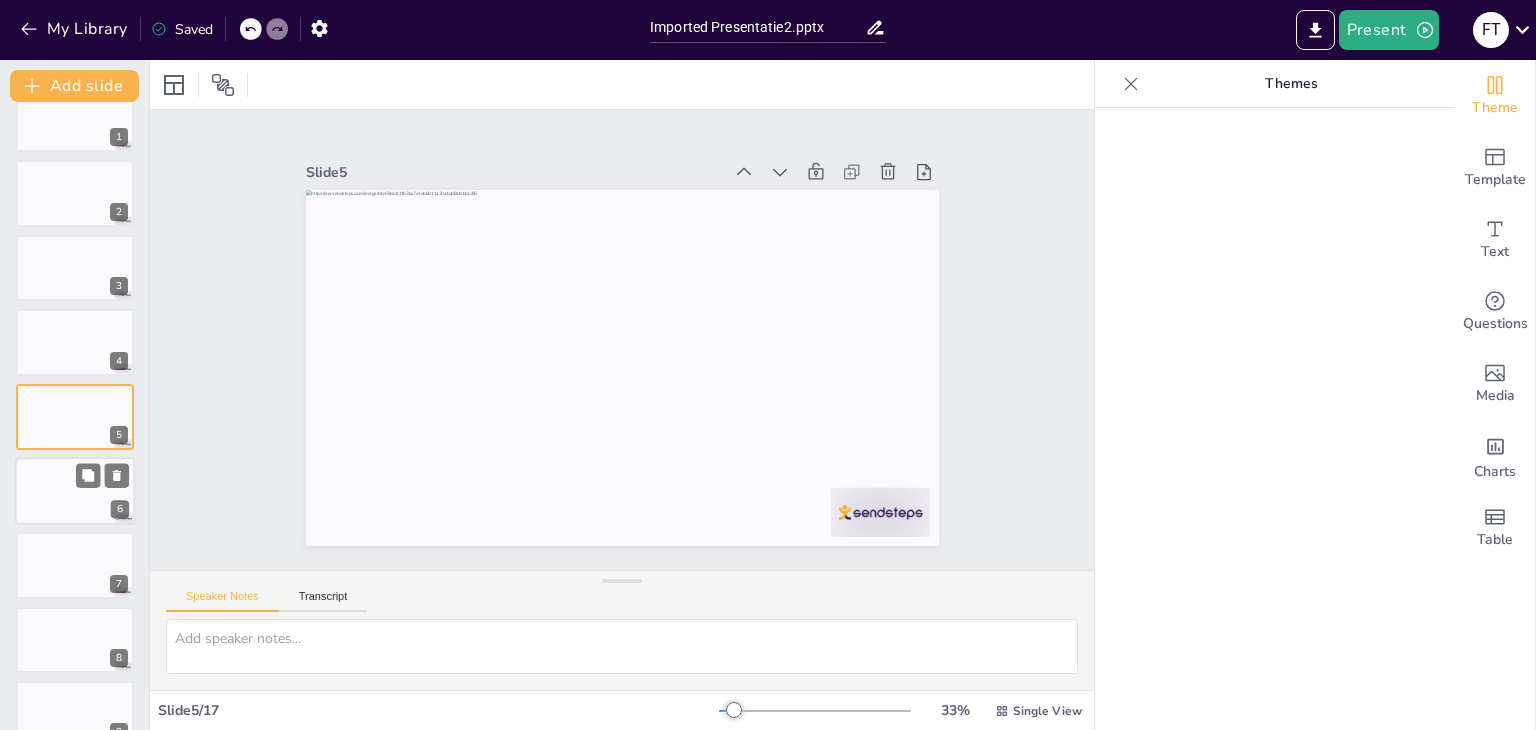 click at bounding box center [75, 491] 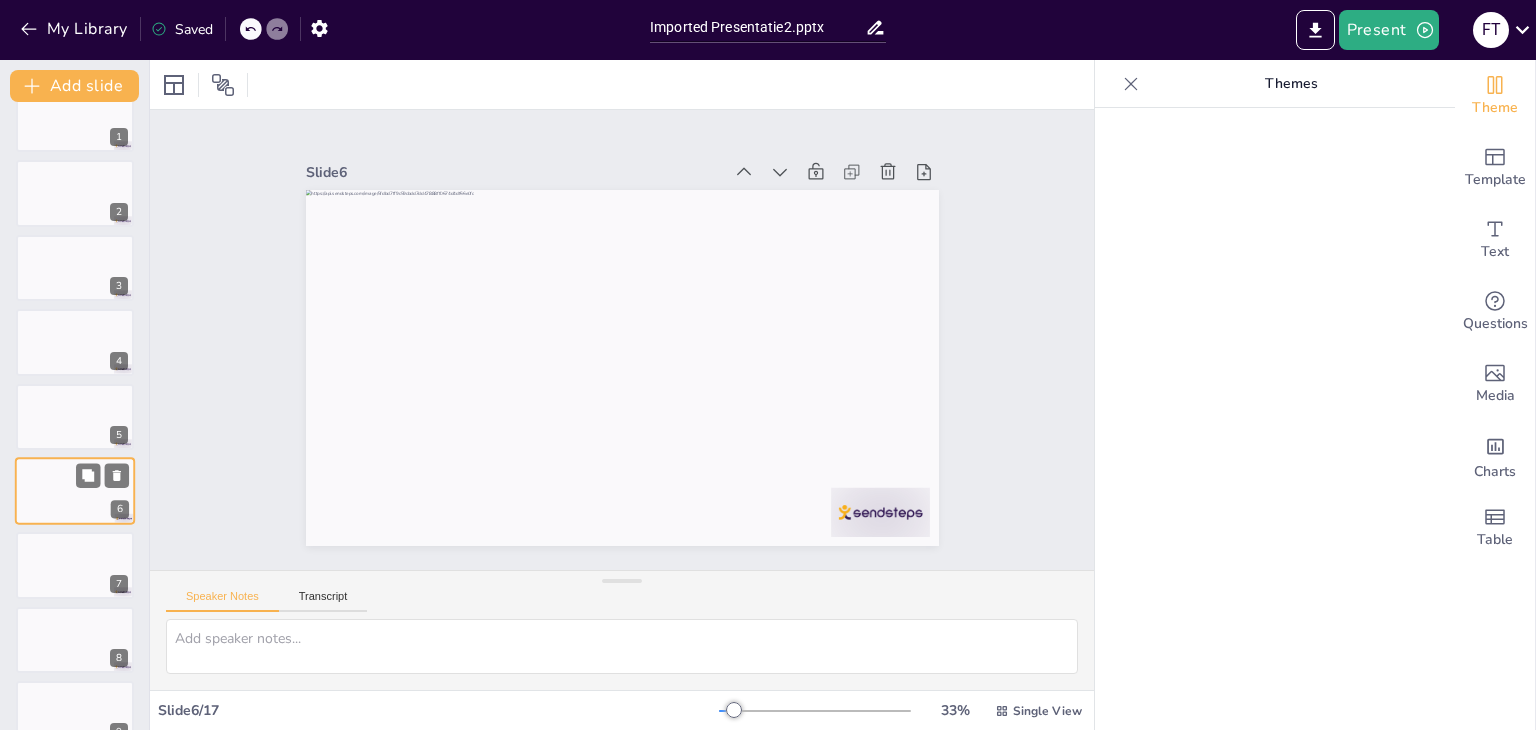scroll, scrollTop: 107, scrollLeft: 0, axis: vertical 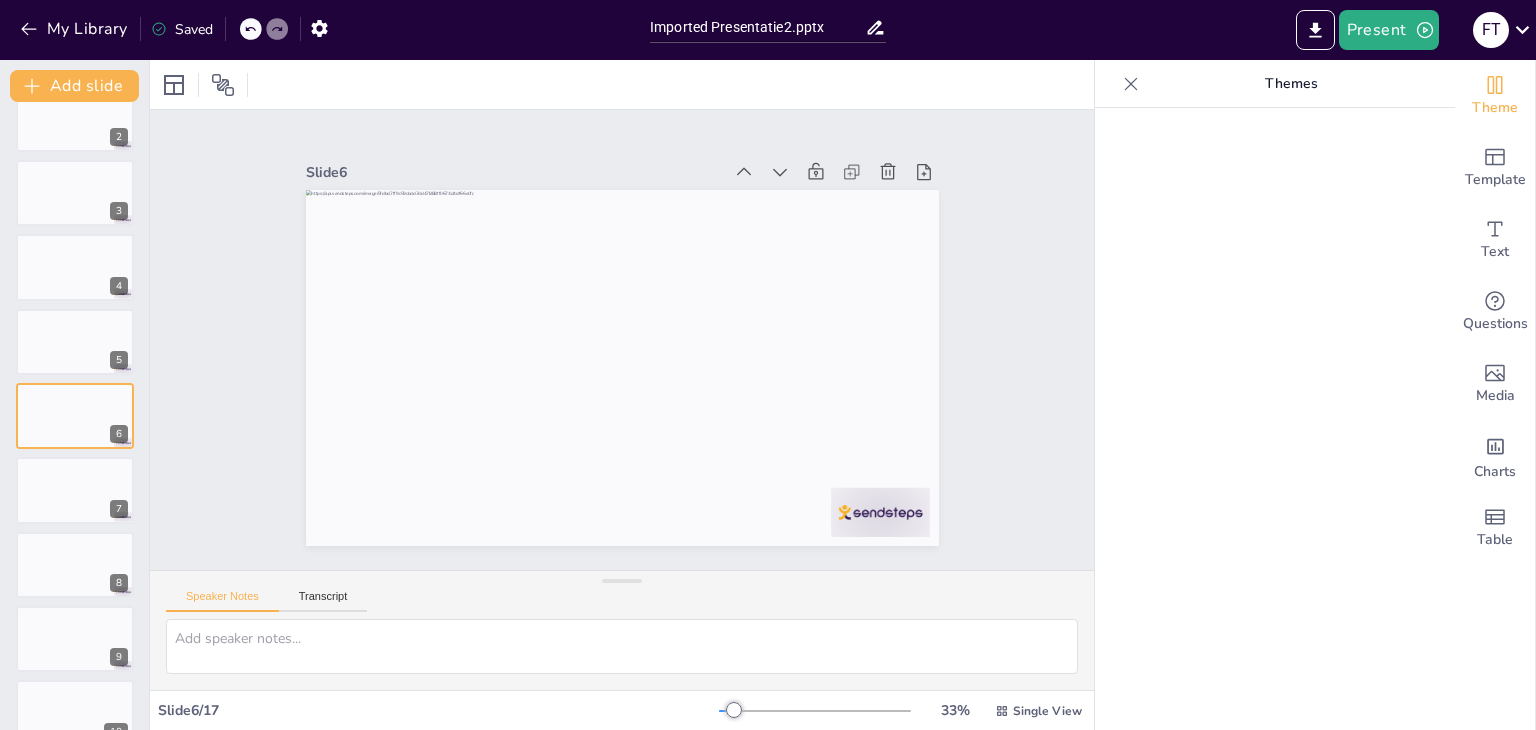click on "1 2 3 4 5 6 7 8 9 10 11 12 13 14 15 16 17" at bounding box center [74, 639] 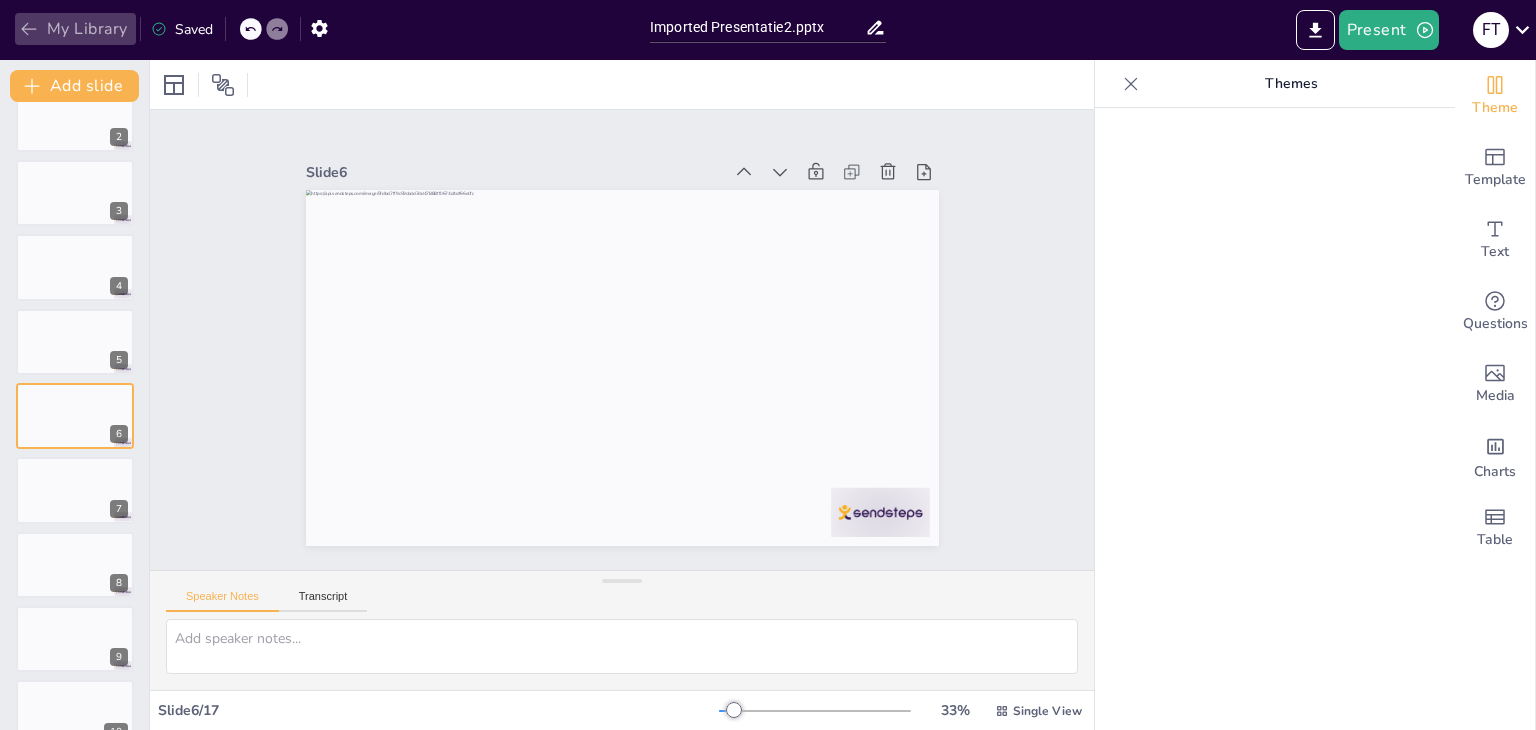 click 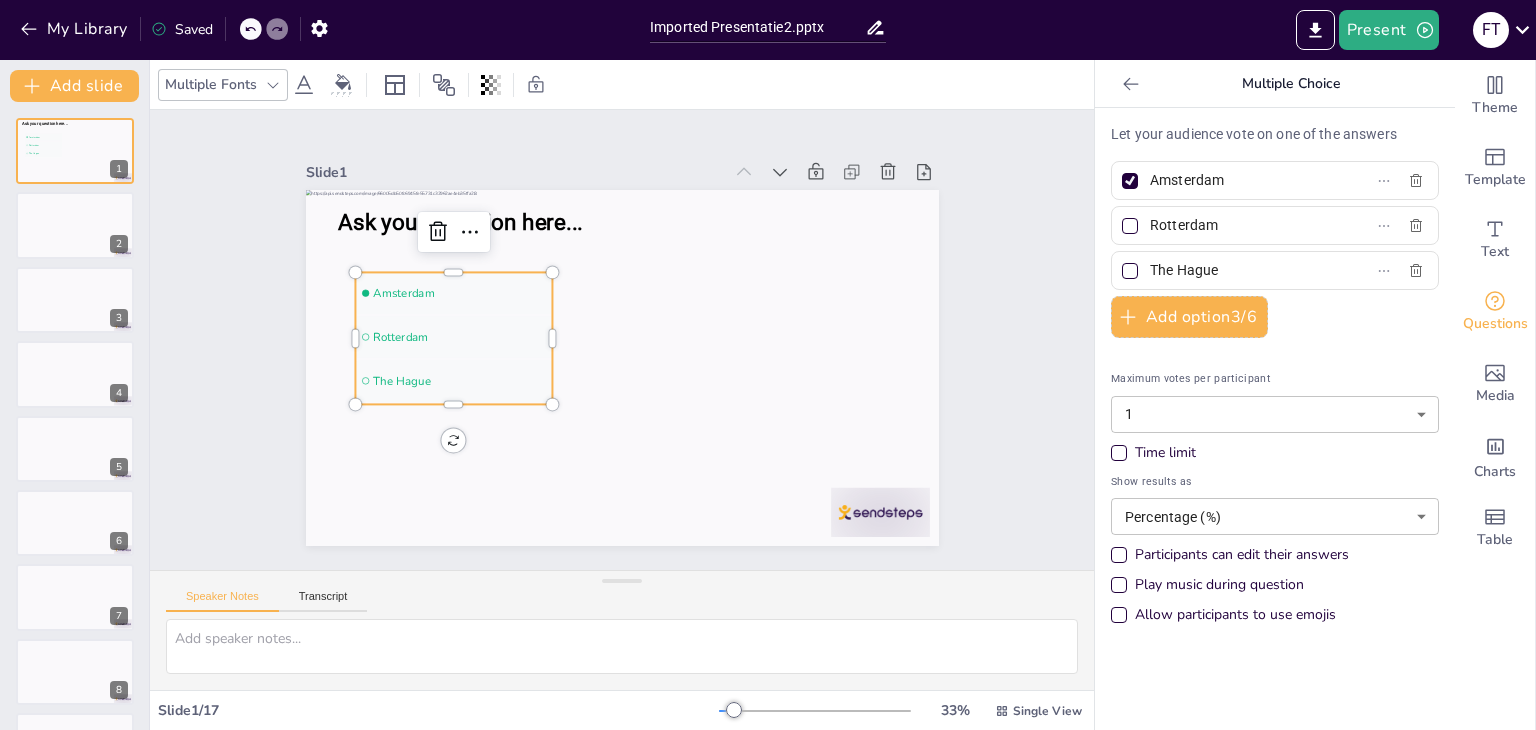 scroll, scrollTop: 0, scrollLeft: 0, axis: both 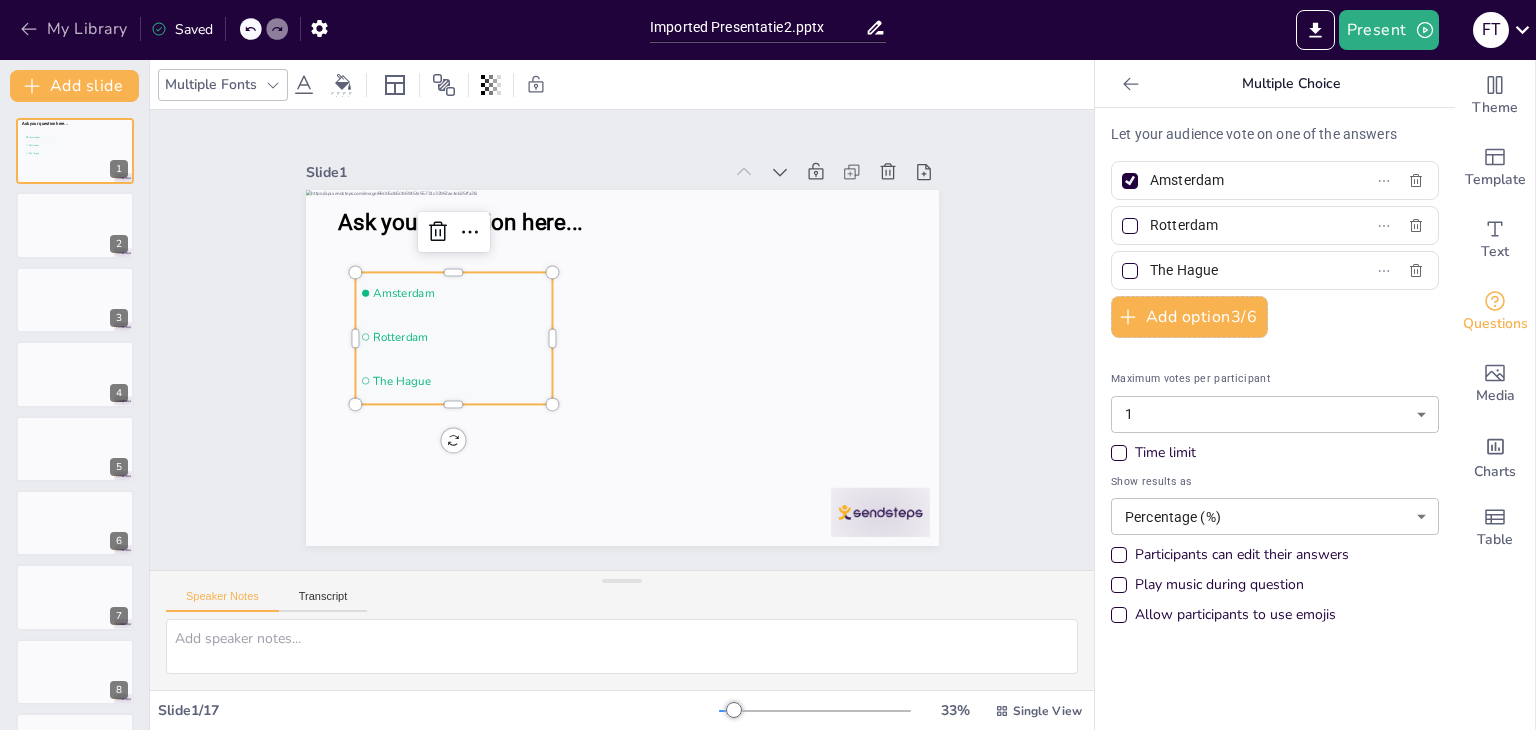 click on "My Library" at bounding box center (75, 29) 